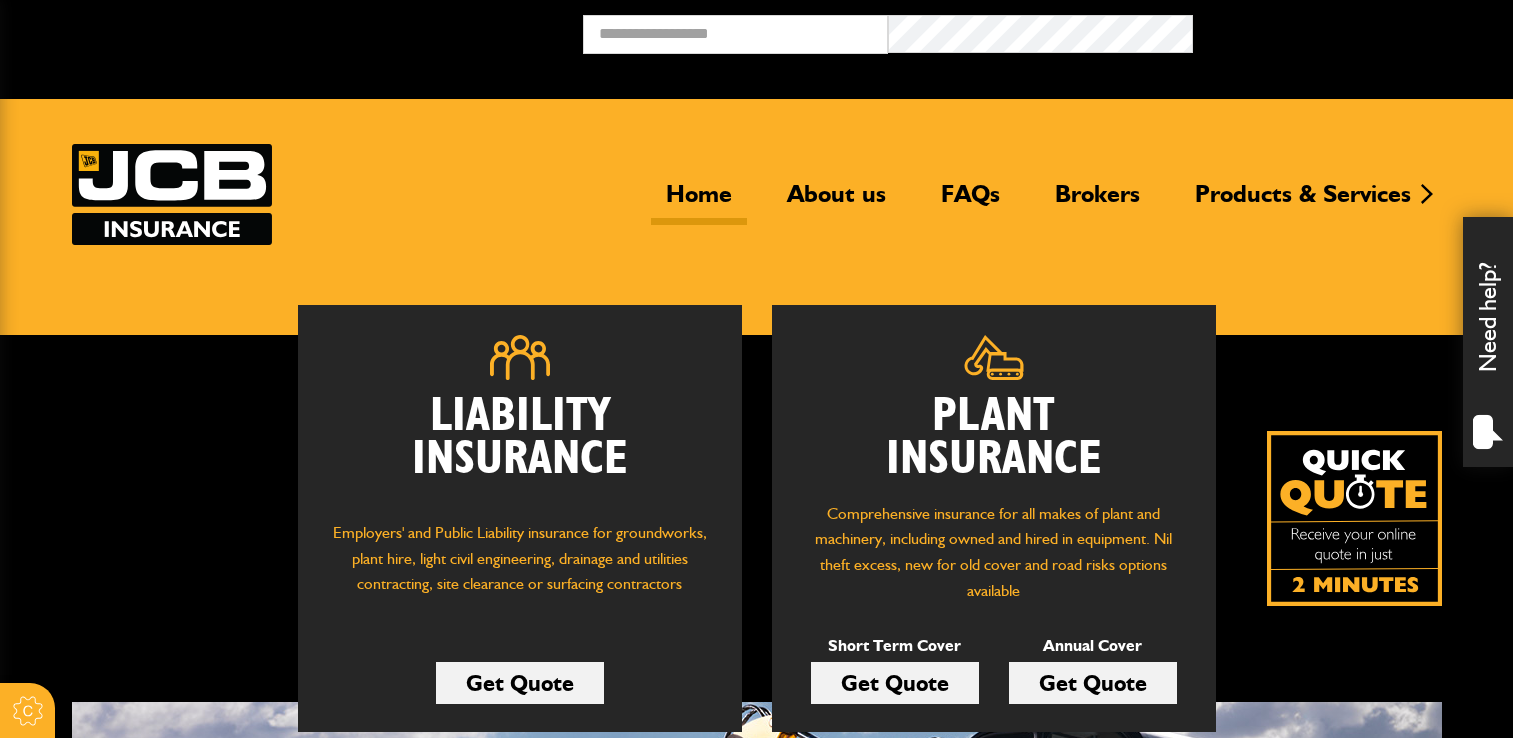 scroll, scrollTop: 0, scrollLeft: 0, axis: both 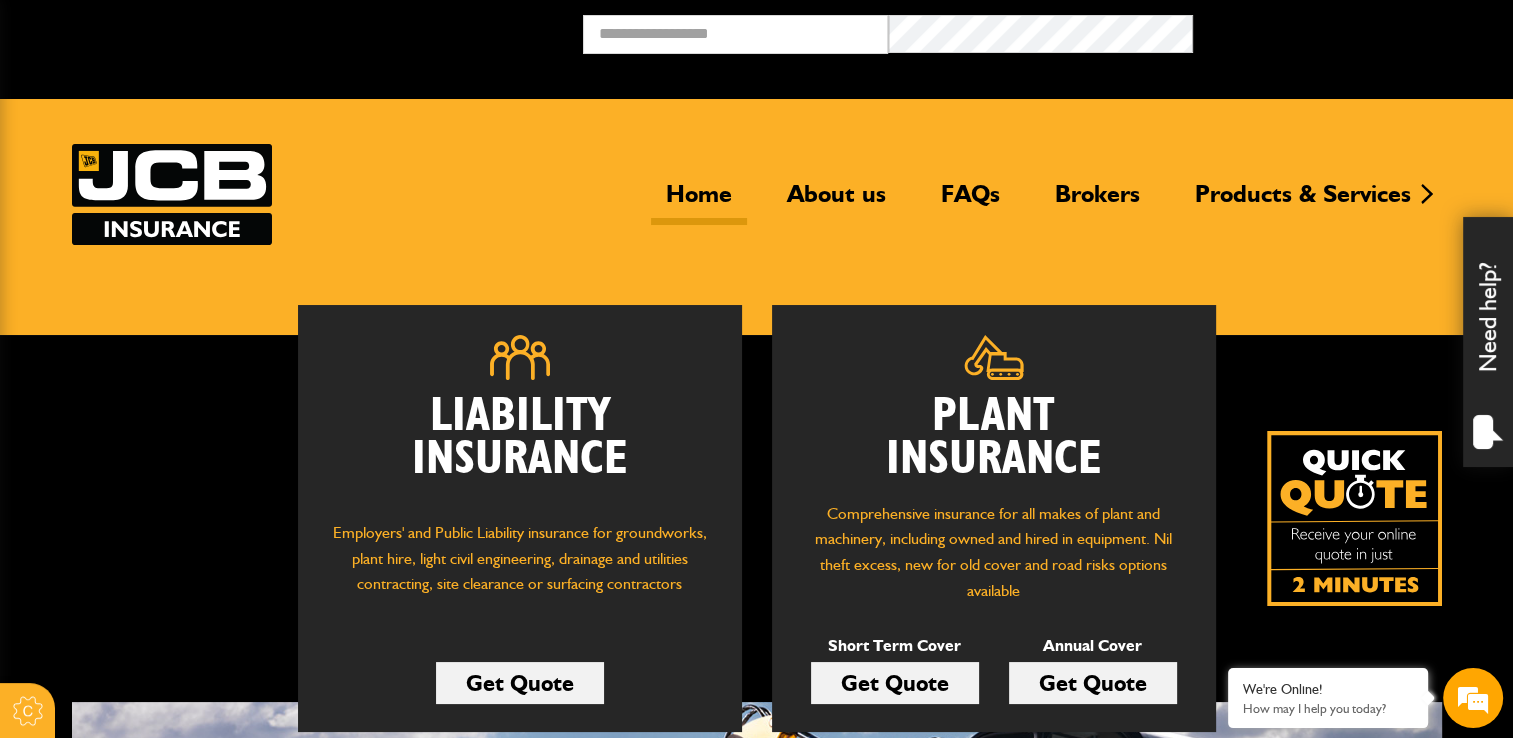 click on "Get Quote" at bounding box center [895, 683] 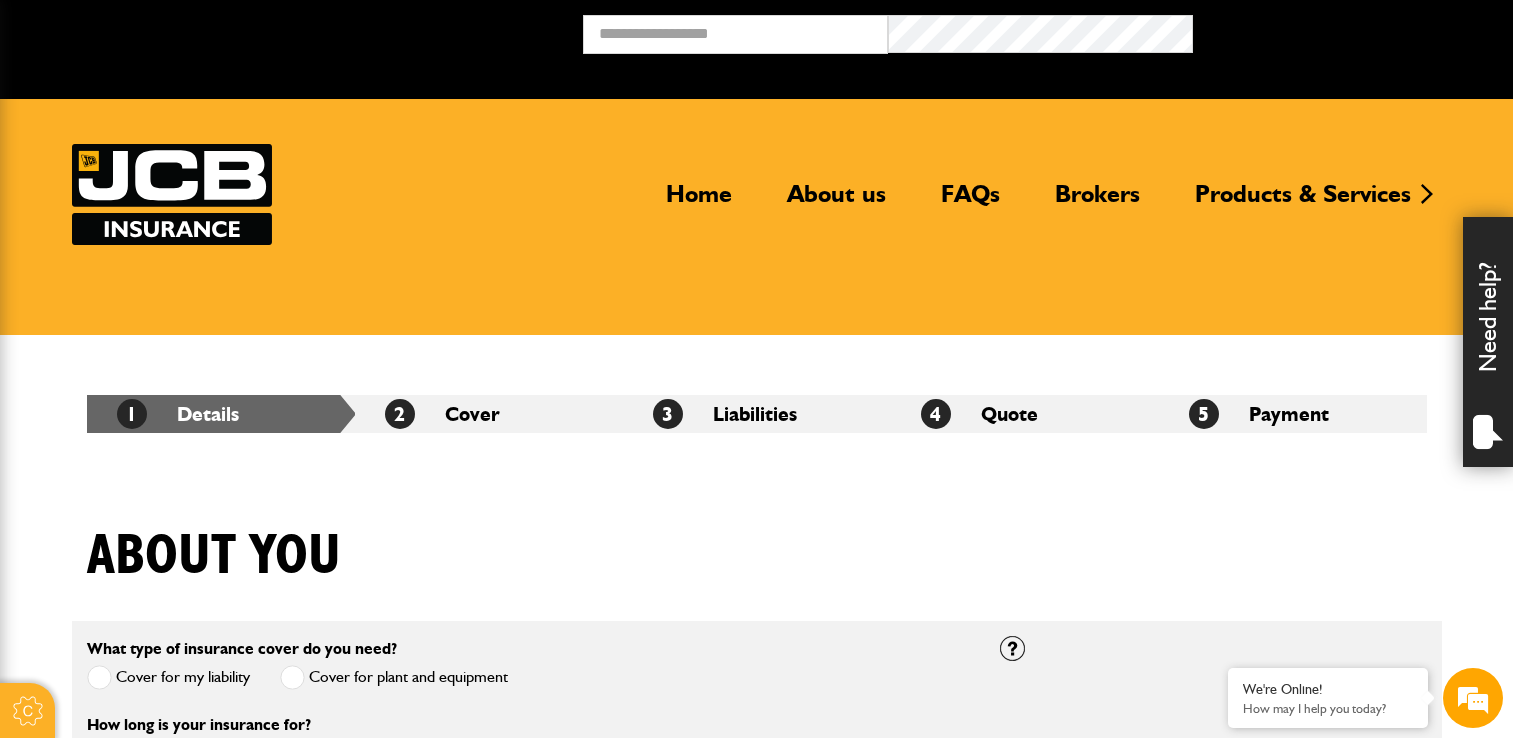 scroll, scrollTop: 0, scrollLeft: 0, axis: both 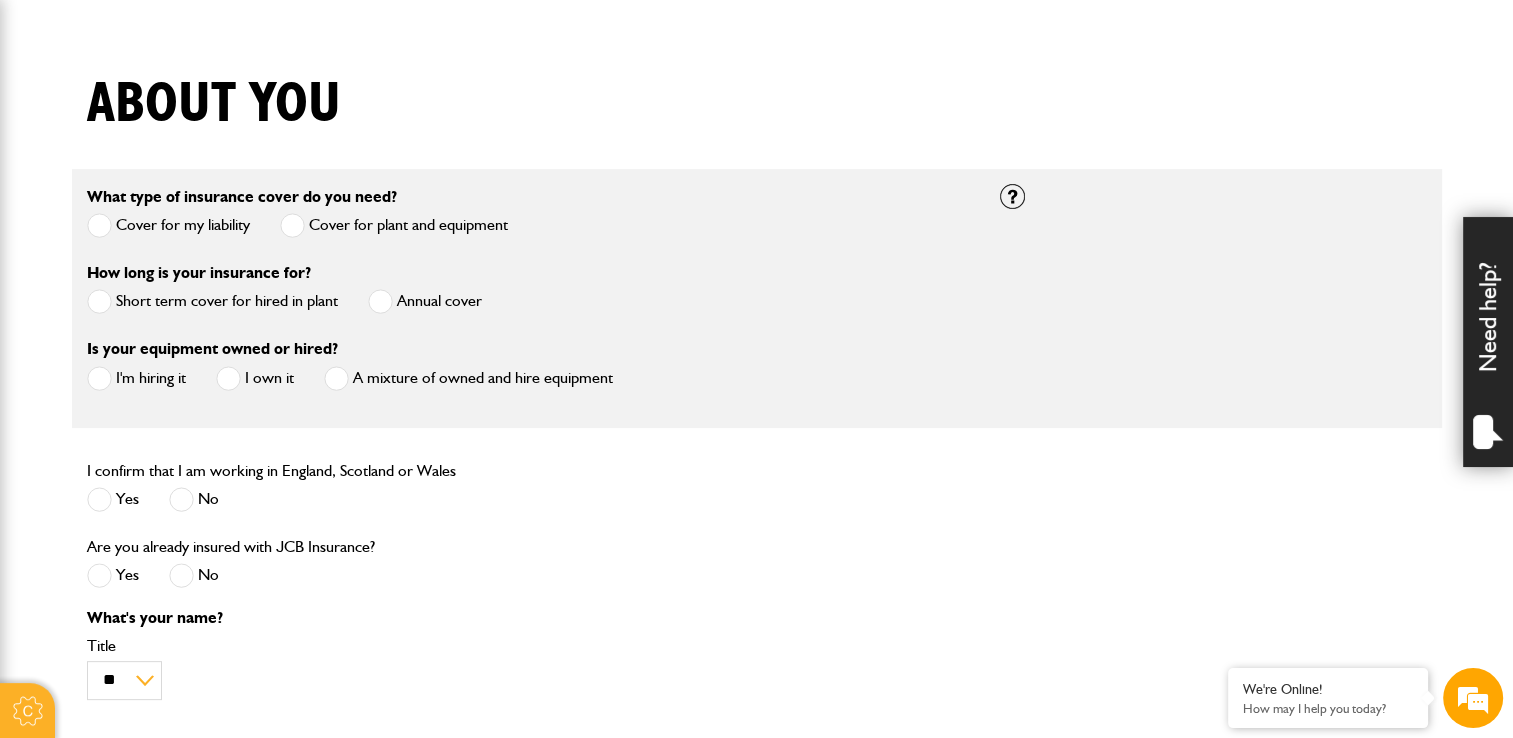 click at bounding box center (99, 301) 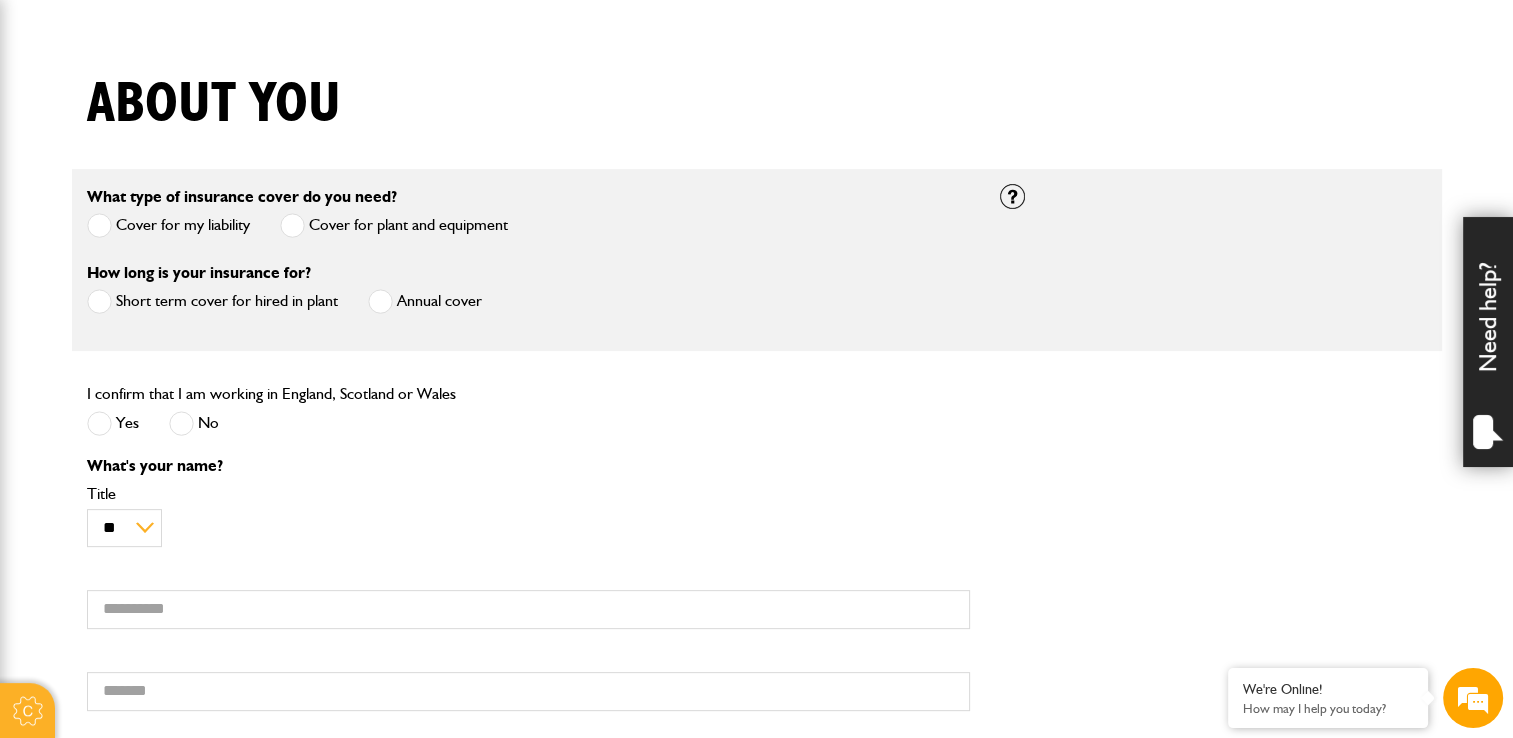 scroll, scrollTop: 0, scrollLeft: 0, axis: both 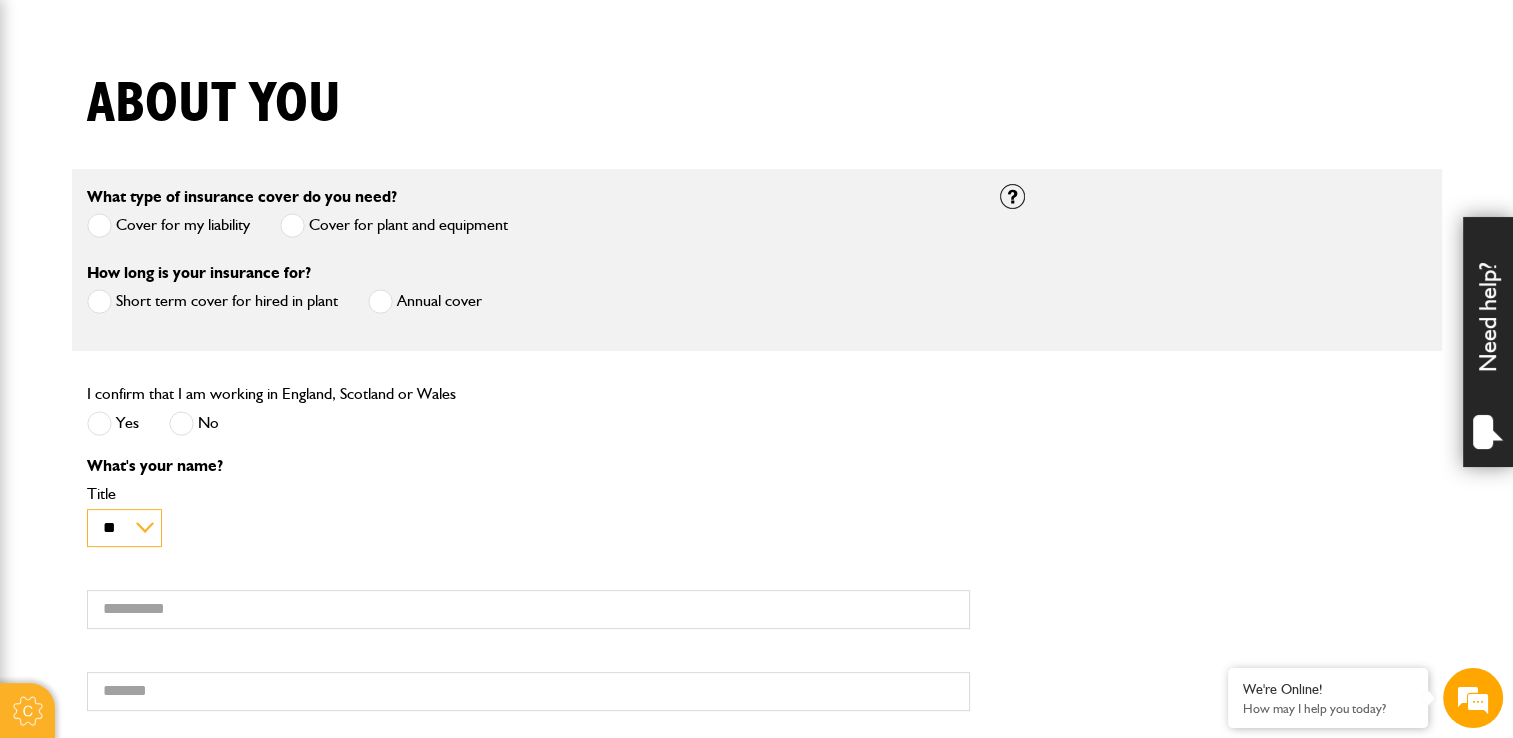 click on "**
***
****
**
**
**" at bounding box center (124, 528) 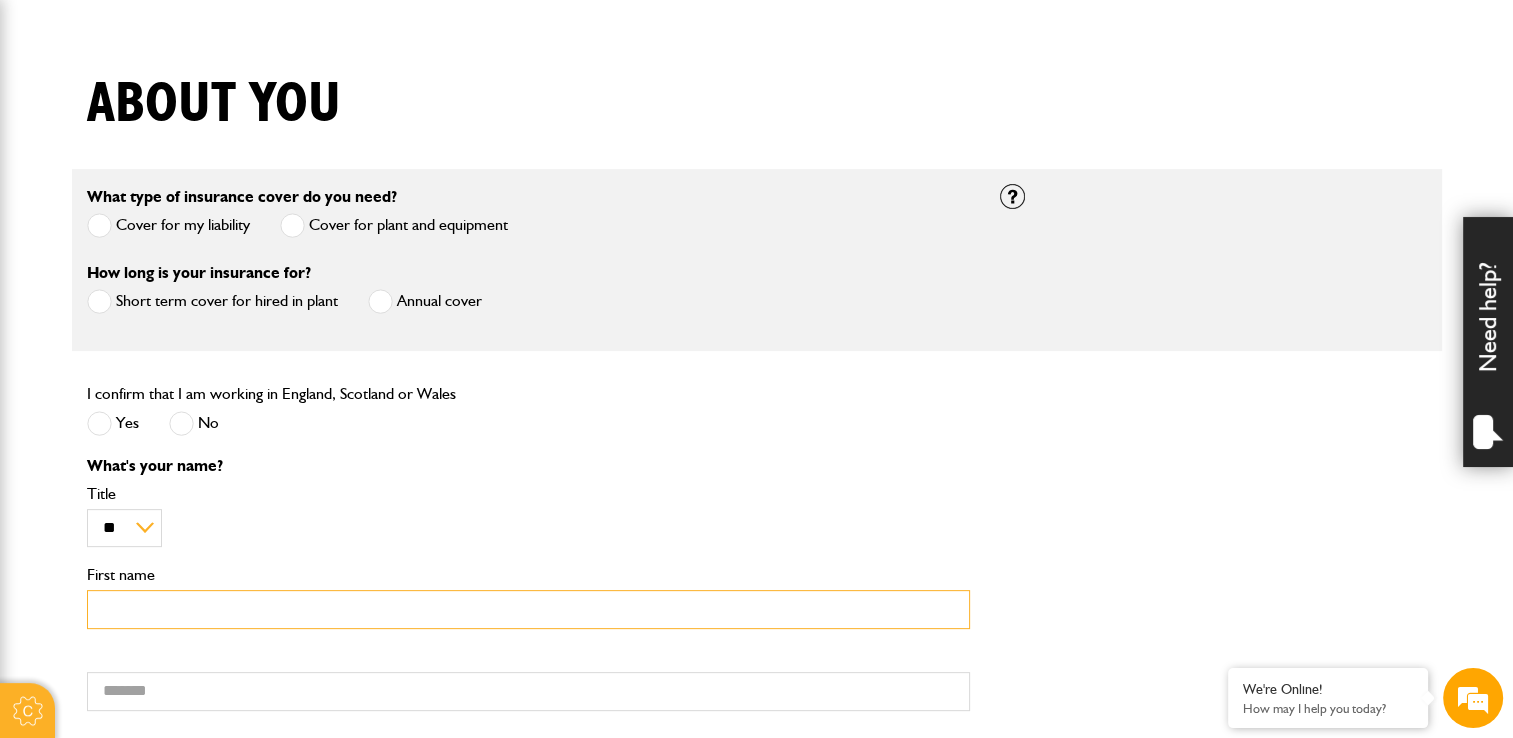 click on "First name" at bounding box center [528, 609] 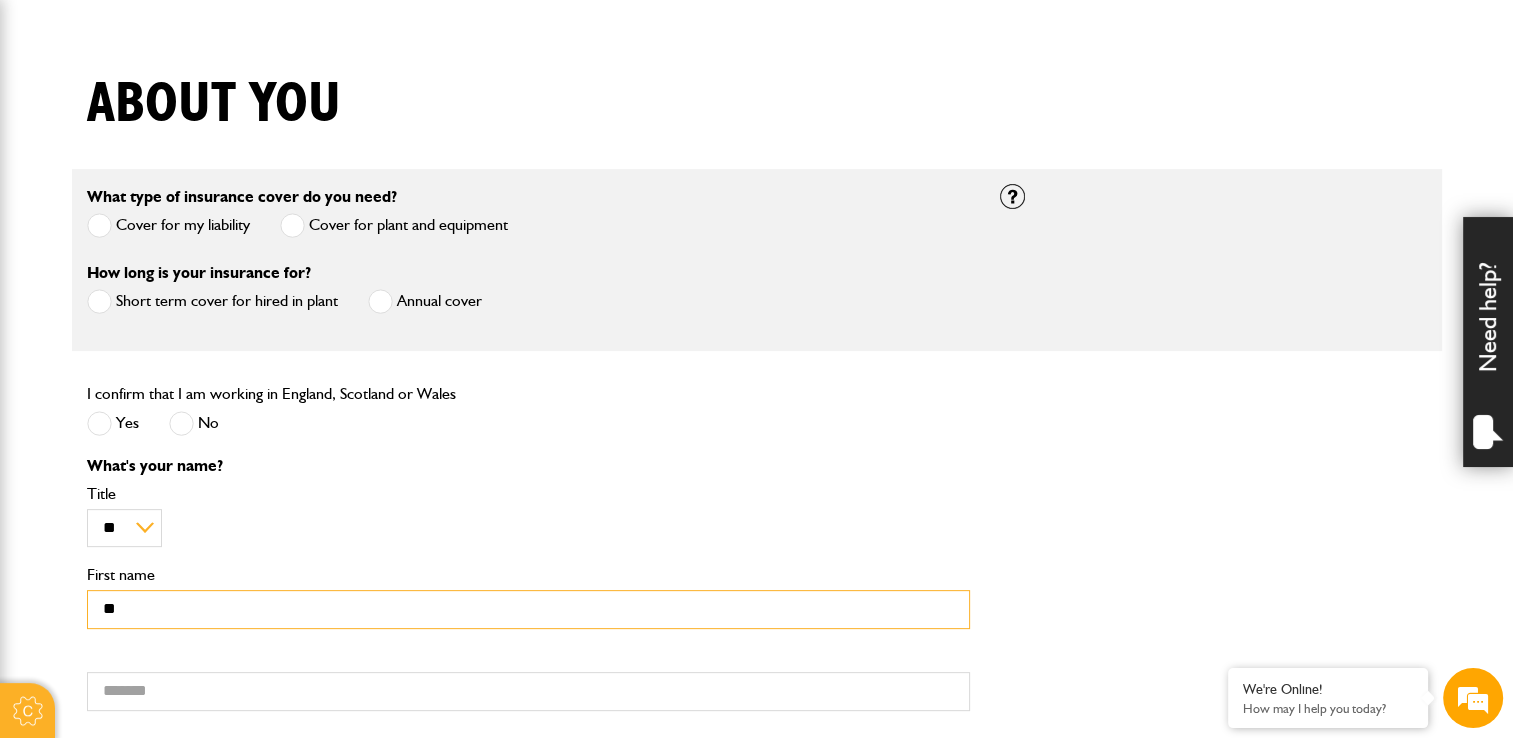 type on "*****" 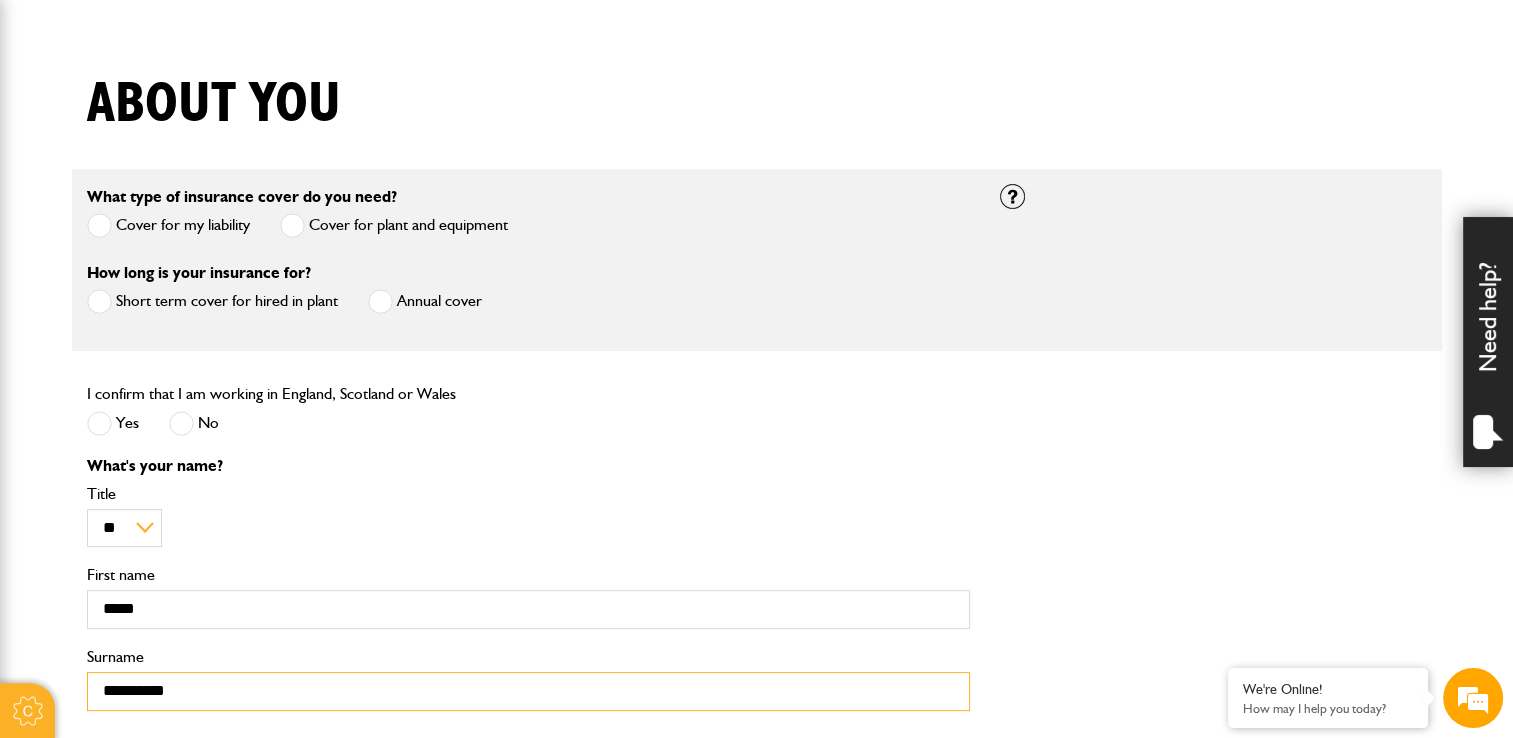 type on "**********" 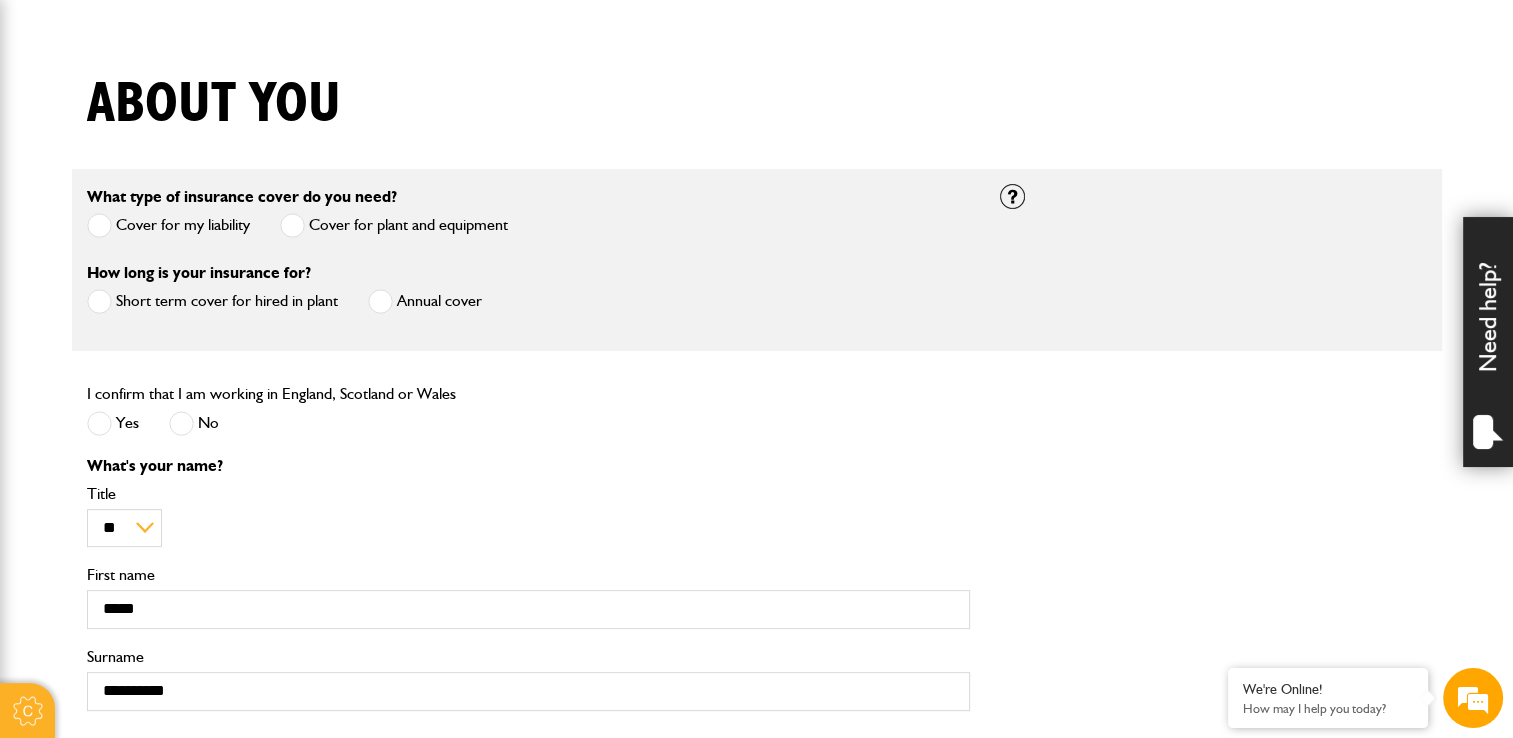 type on "**********" 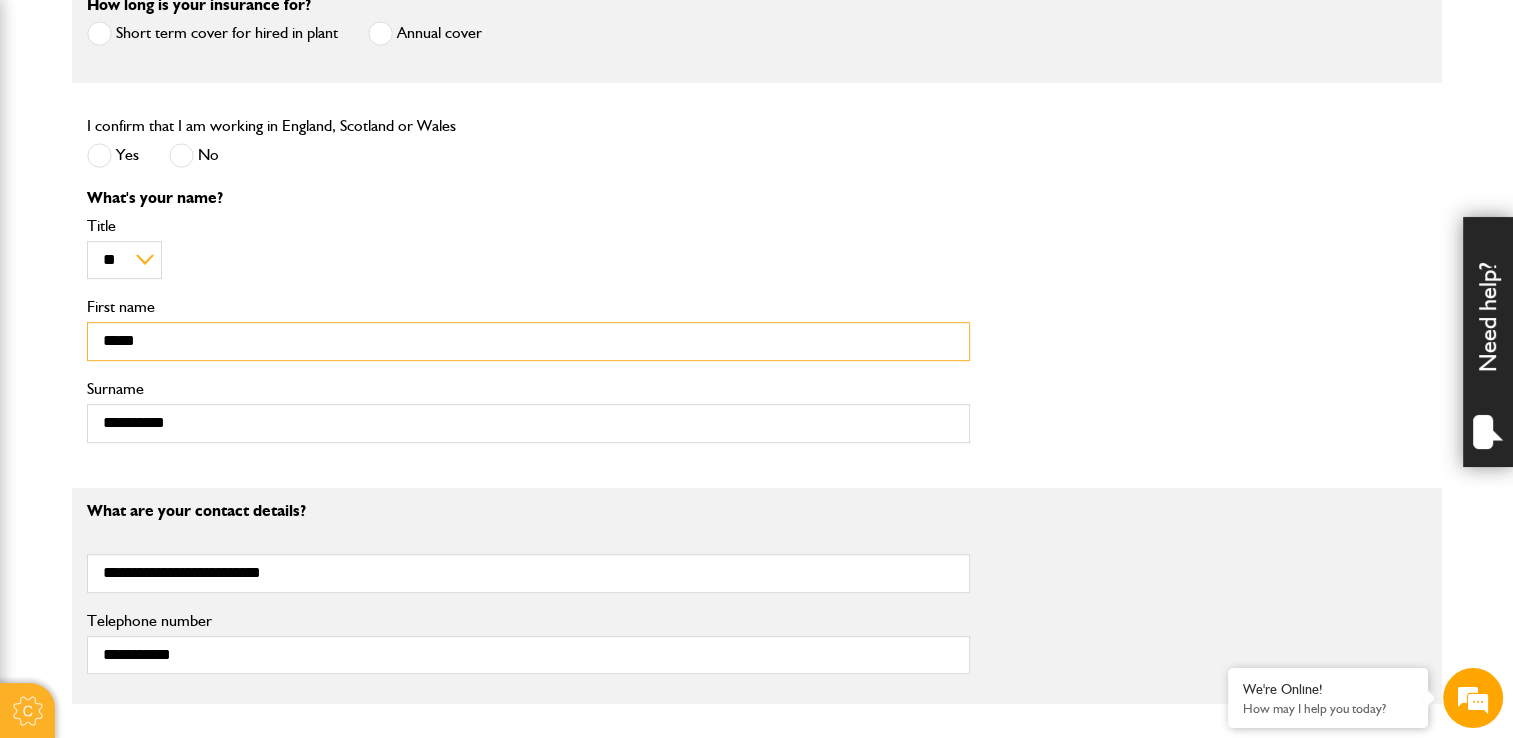 scroll, scrollTop: 866, scrollLeft: 0, axis: vertical 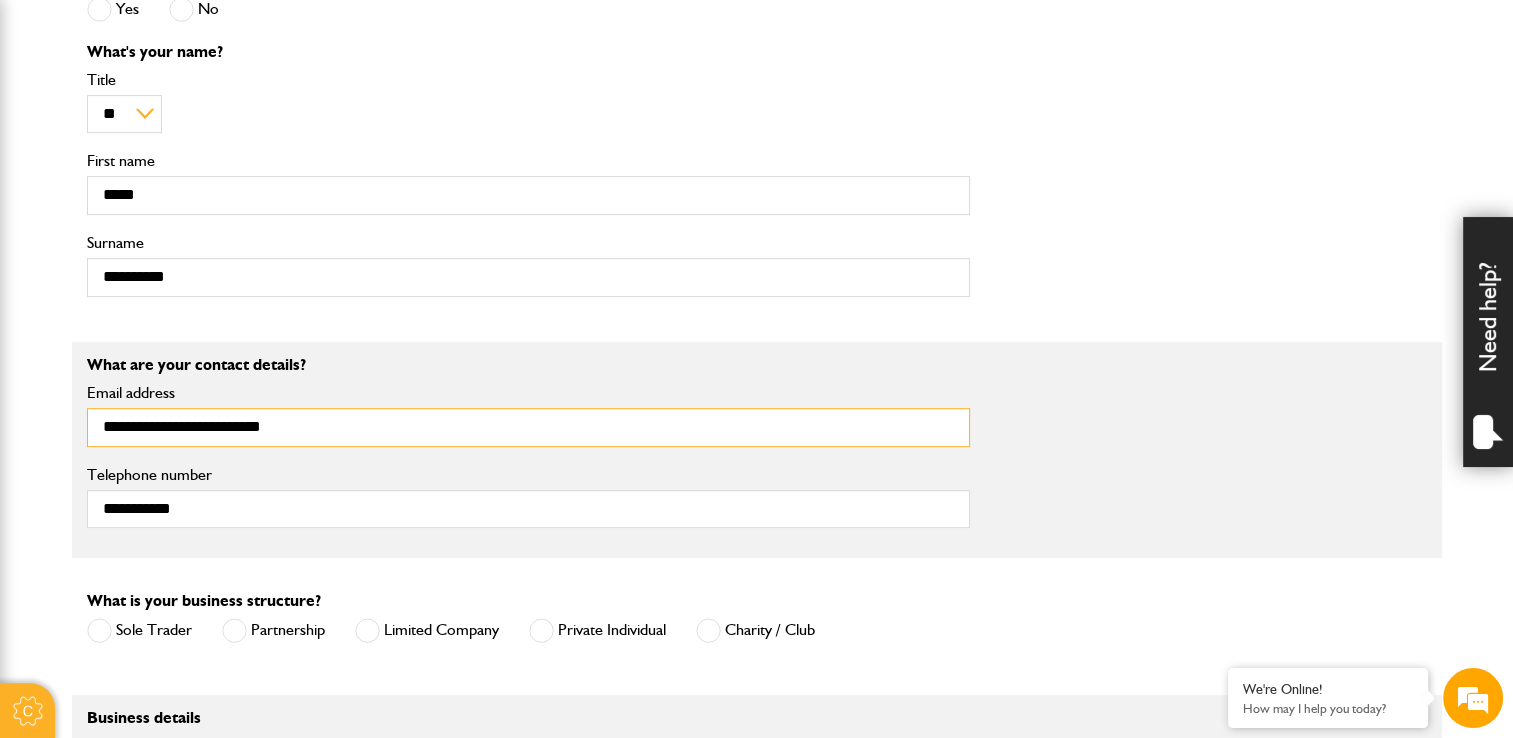 click on "**********" at bounding box center [528, 427] 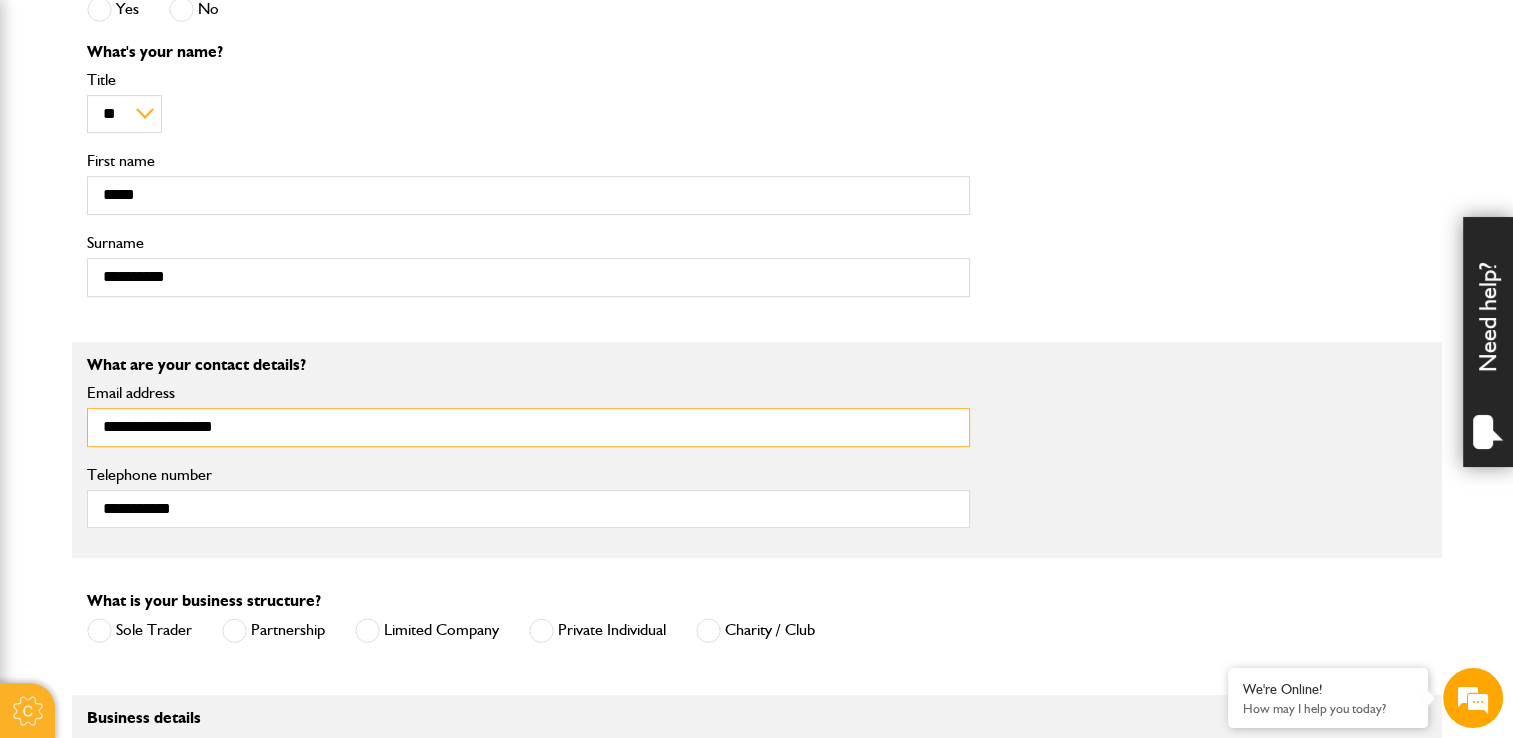 type on "**********" 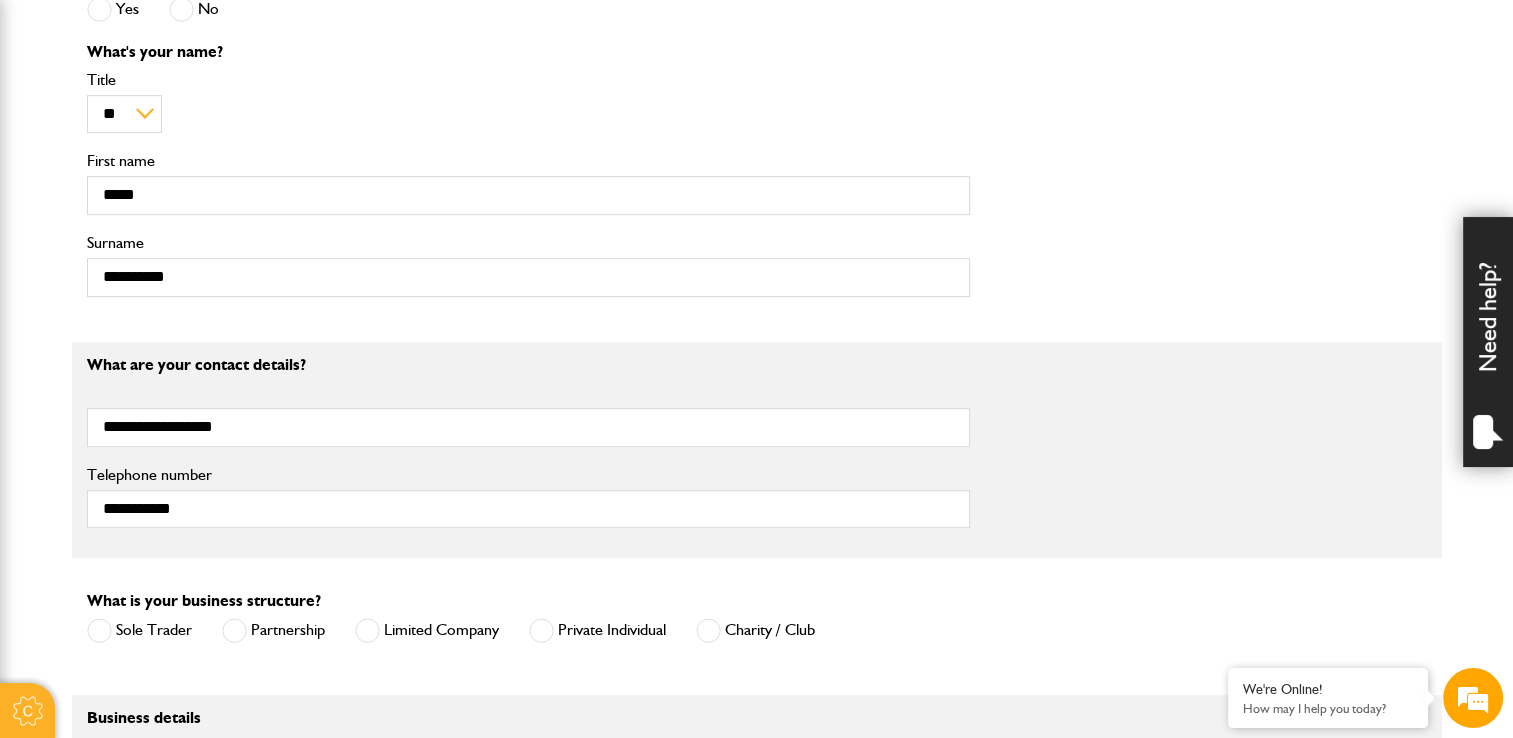 click on "**********" at bounding box center [757, 450] 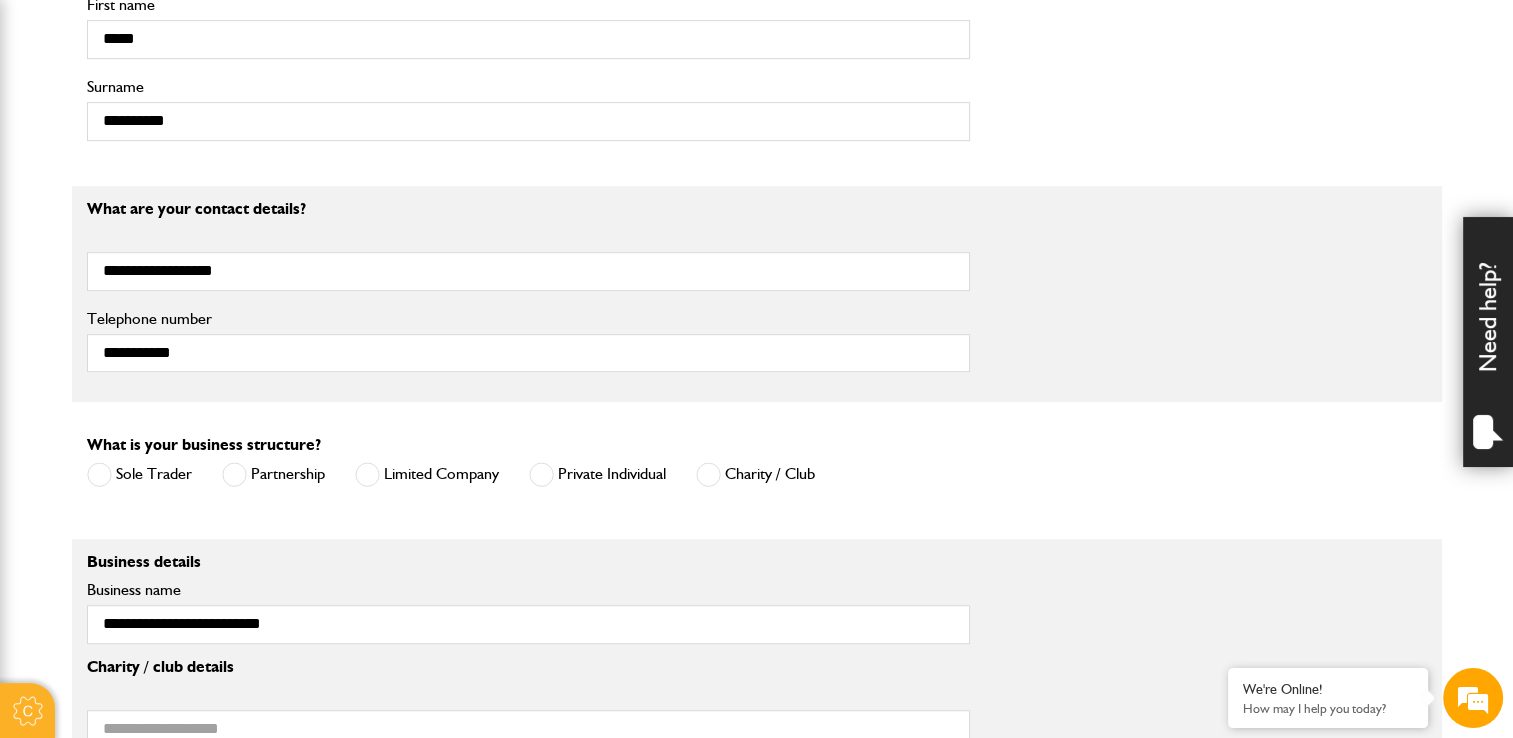 scroll, scrollTop: 1026, scrollLeft: 0, axis: vertical 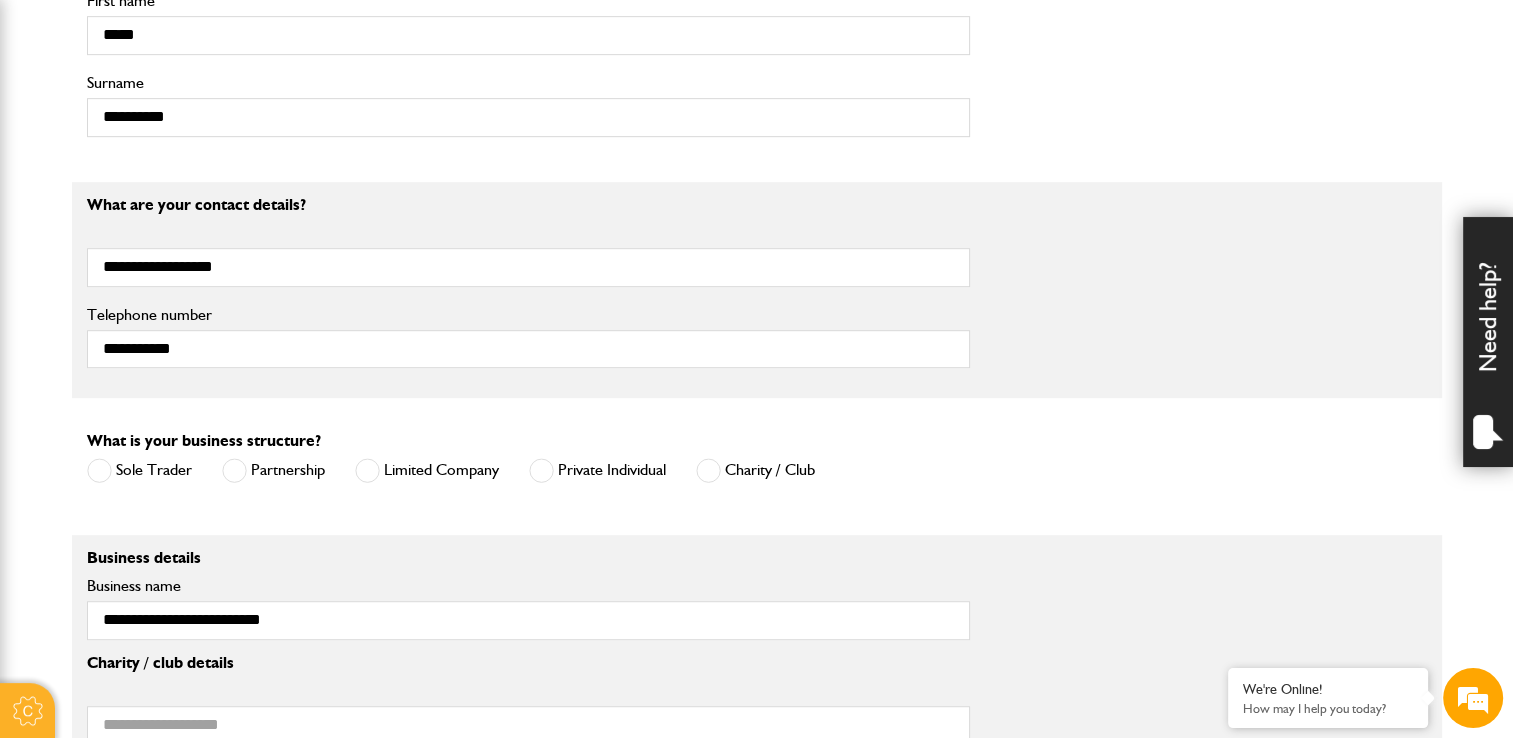 click at bounding box center (367, 470) 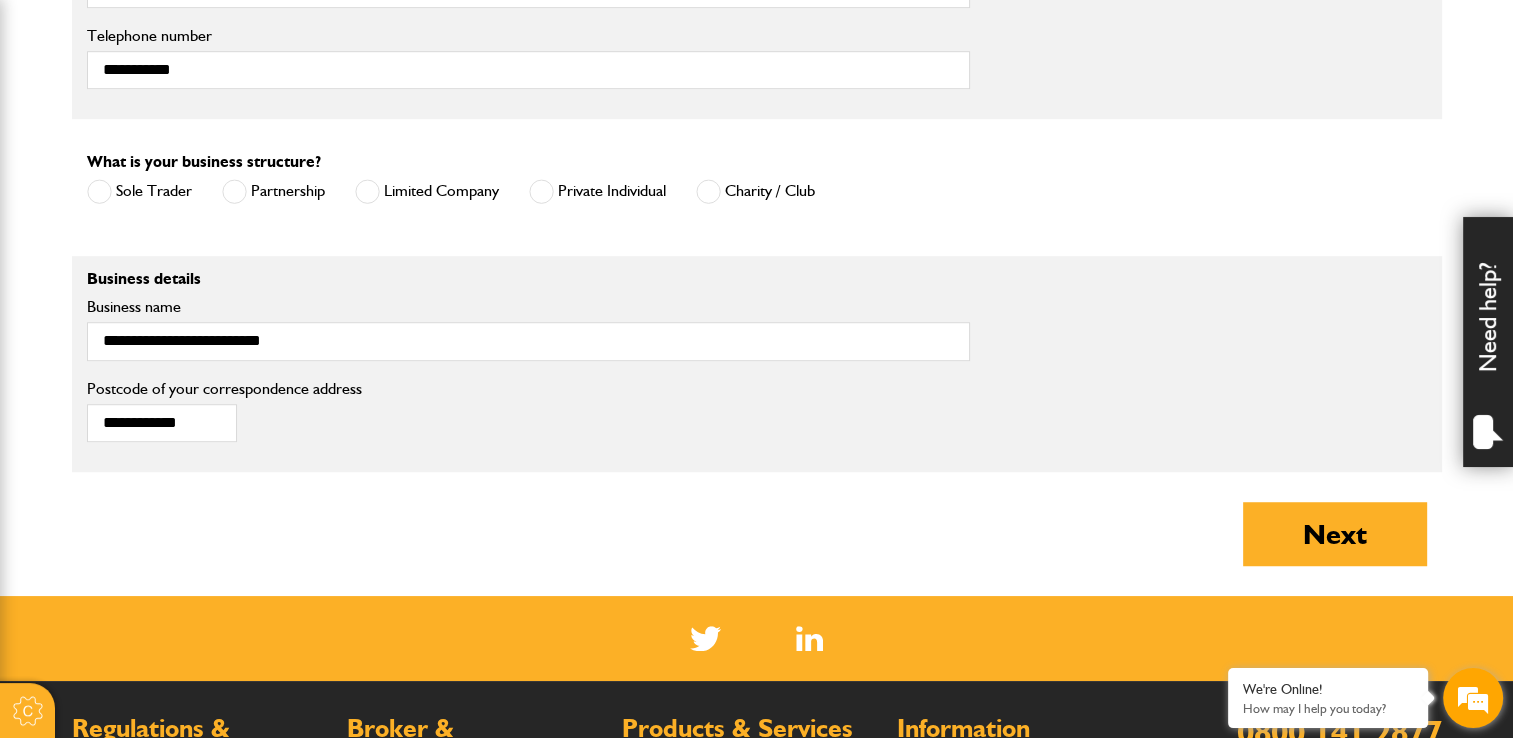 scroll, scrollTop: 1306, scrollLeft: 0, axis: vertical 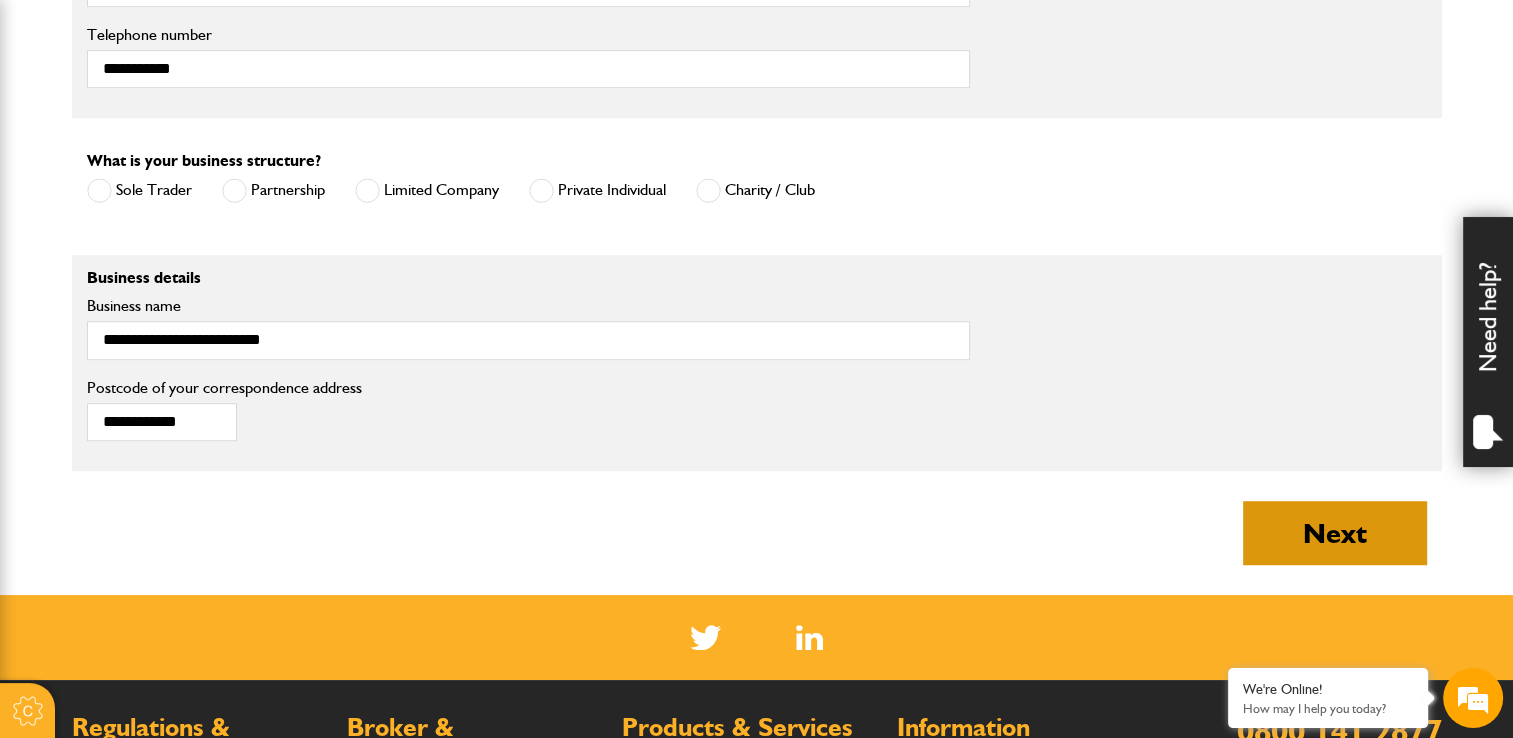 click on "Next" at bounding box center [1335, 533] 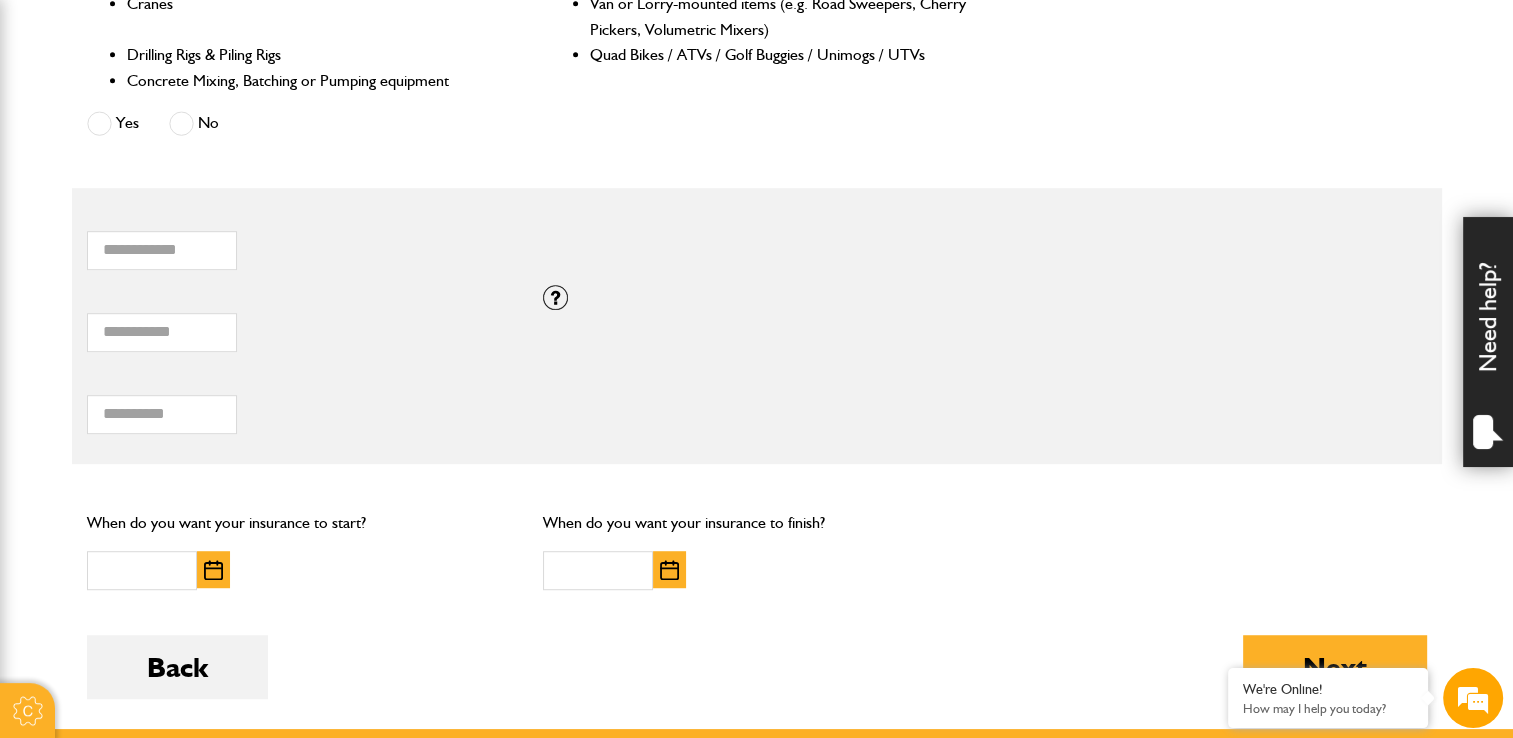 scroll, scrollTop: 1120, scrollLeft: 0, axis: vertical 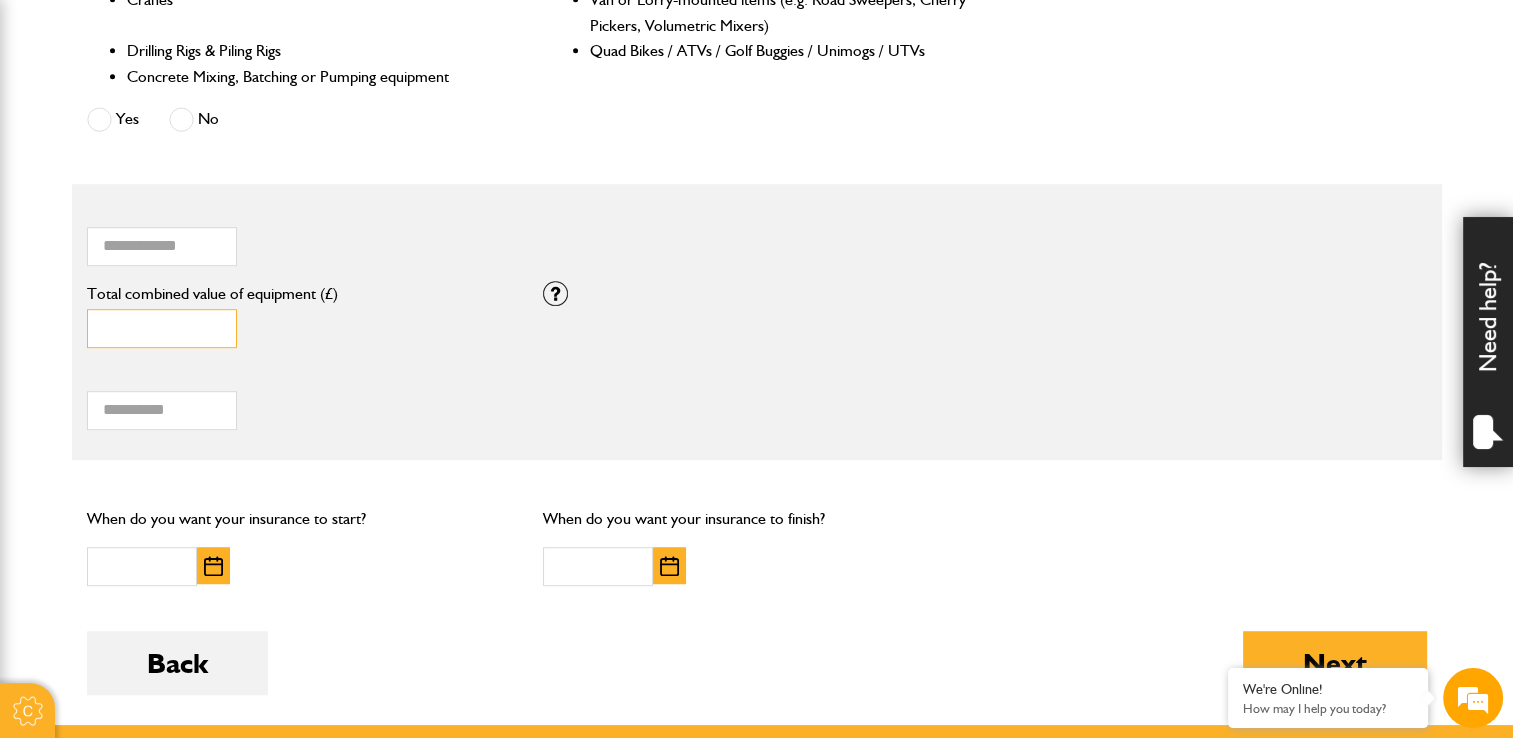 click on "*" at bounding box center (162, 328) 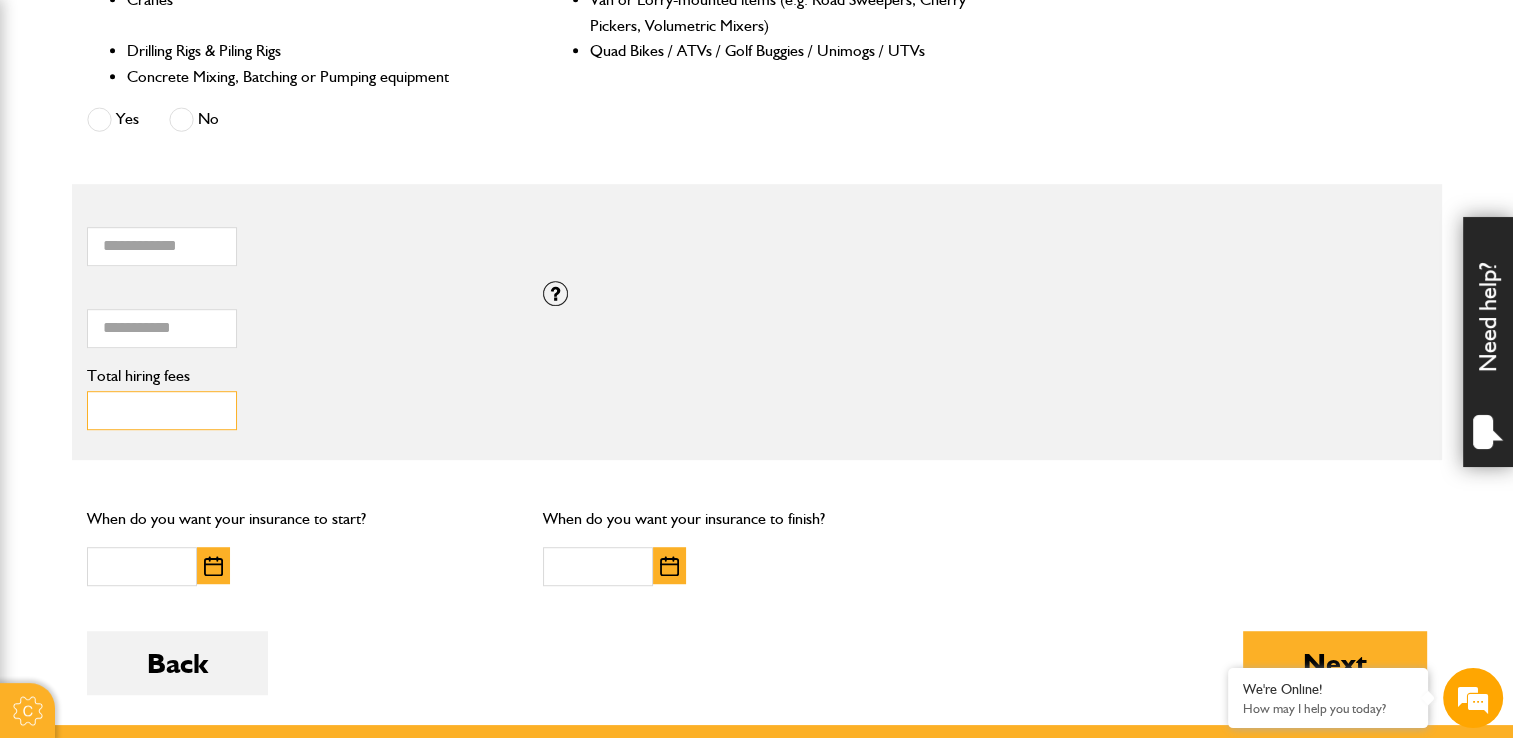 click on "Total hiring fees" at bounding box center [162, 410] 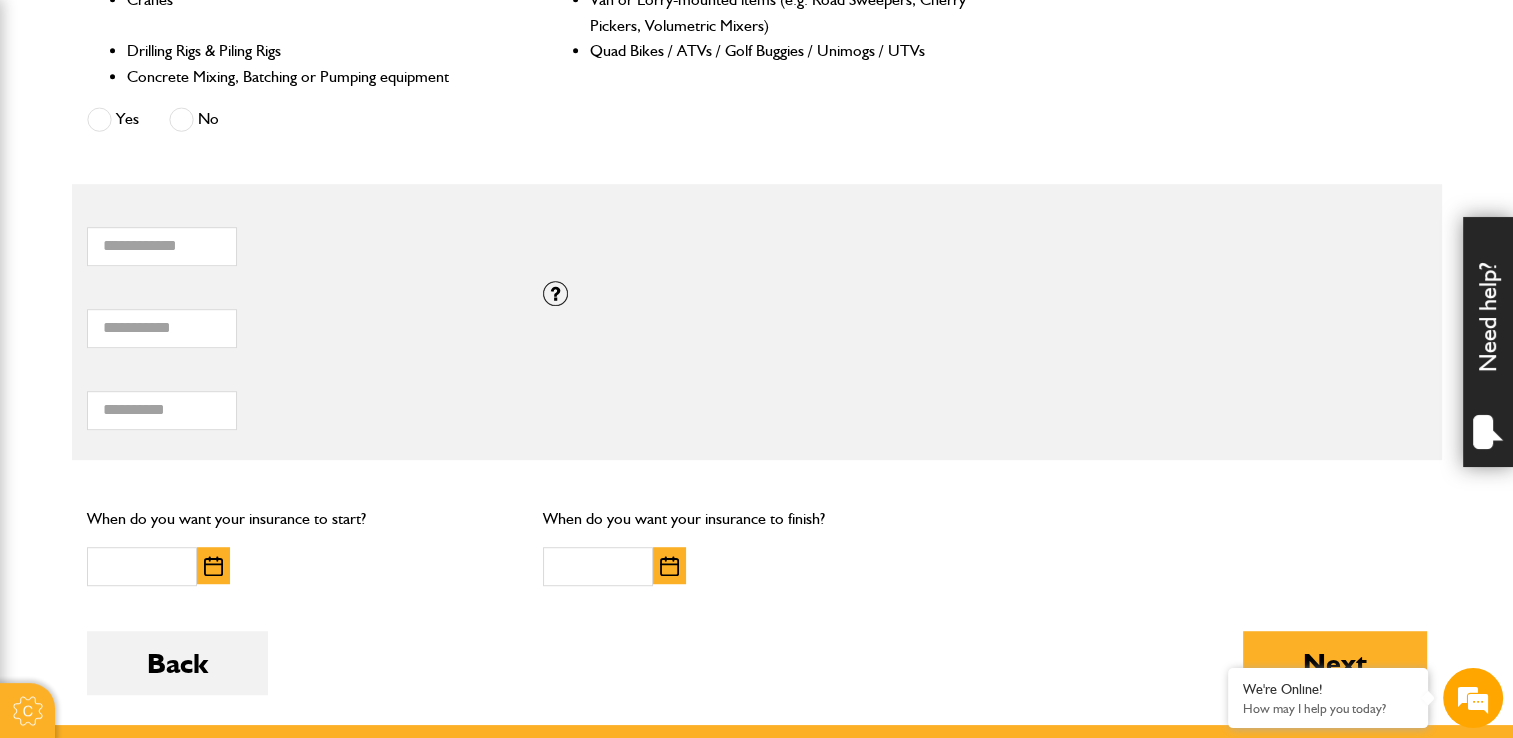 click at bounding box center (213, 566) 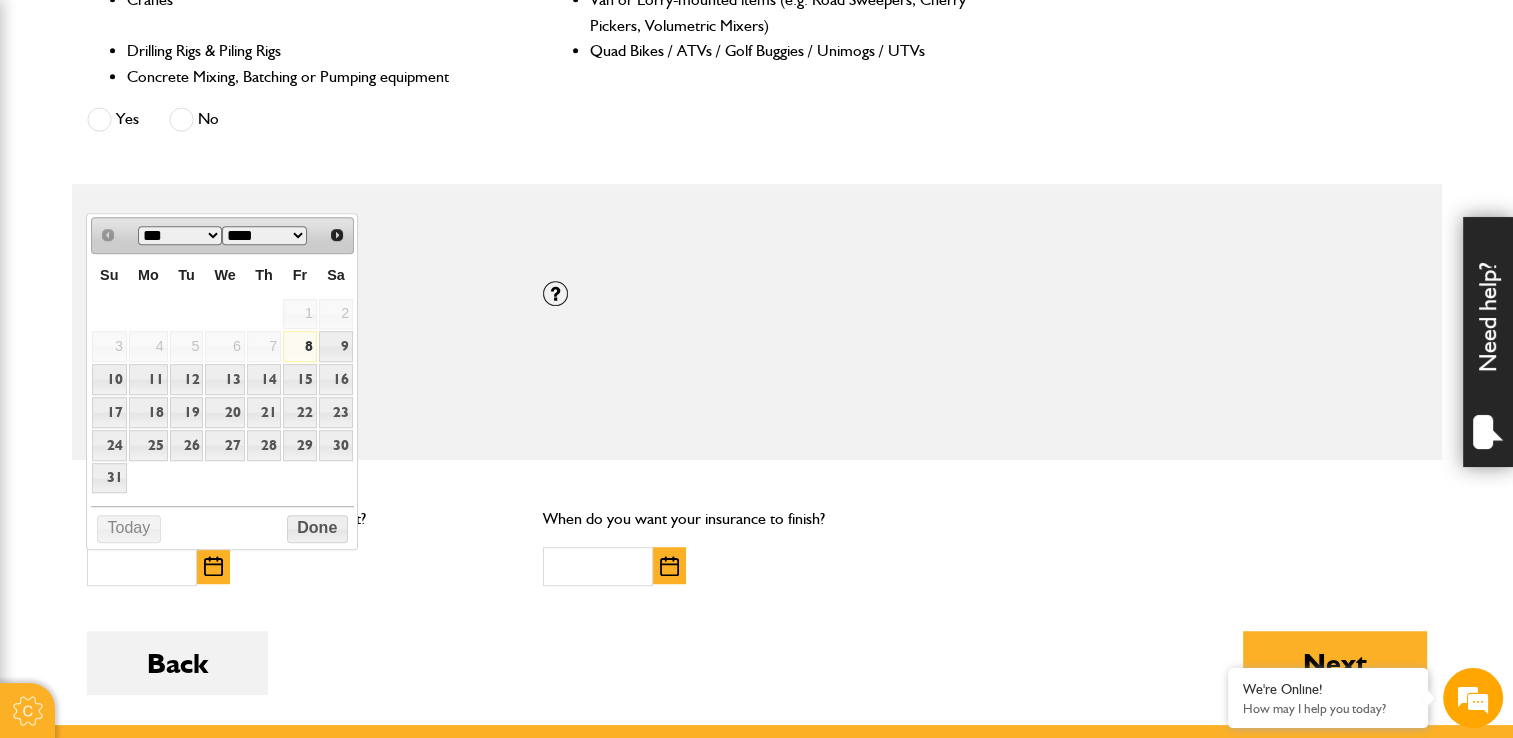 click on "8" at bounding box center (300, 346) 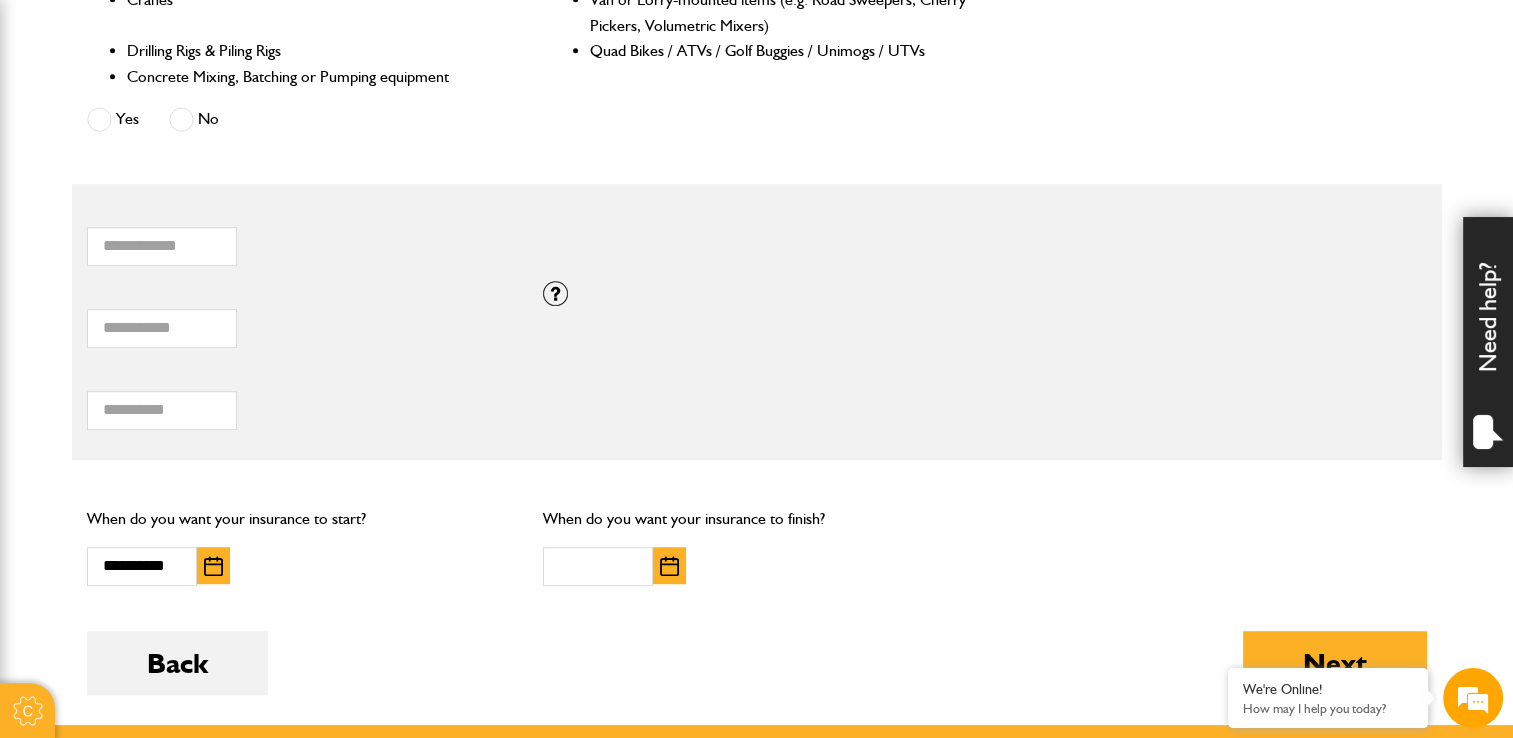 click at bounding box center (669, 566) 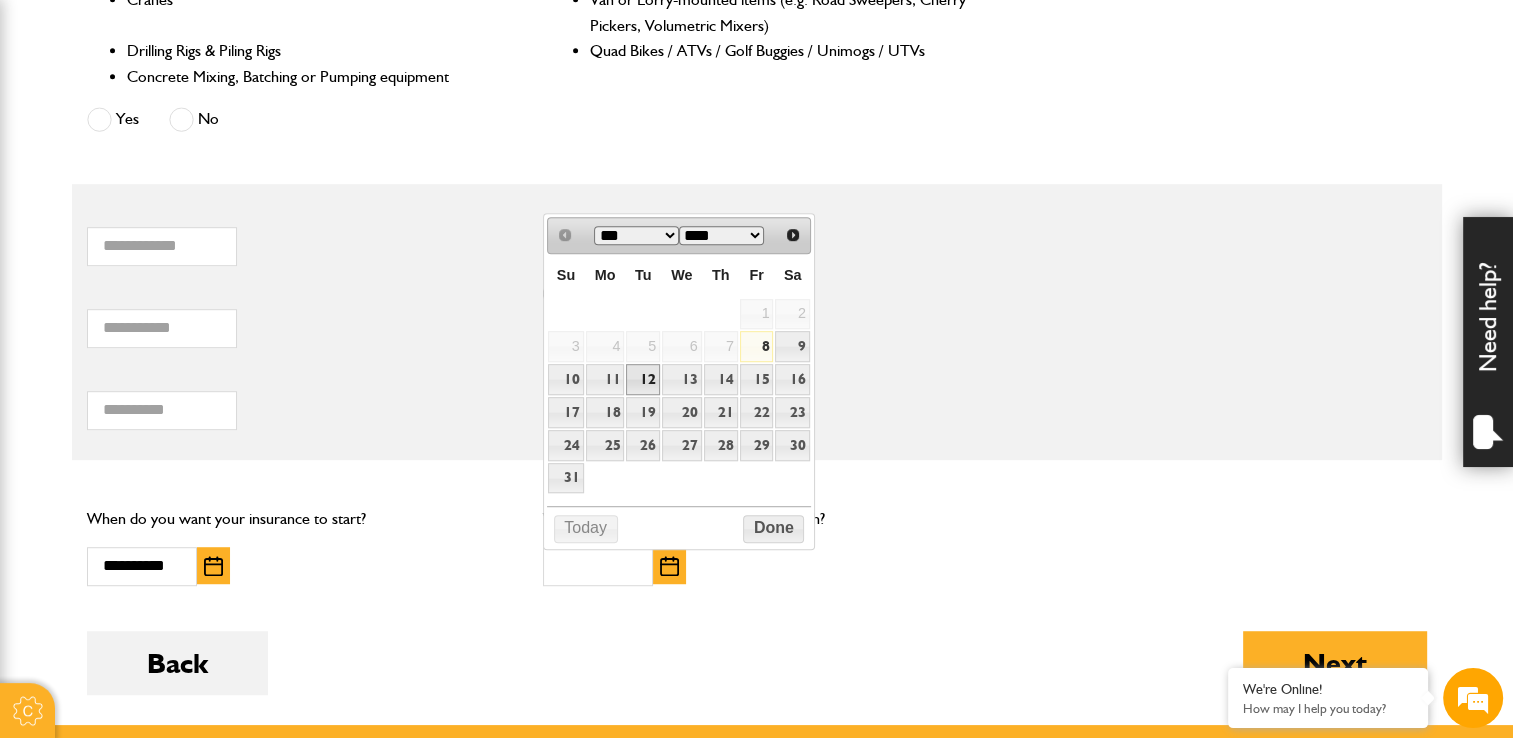 click on "12" at bounding box center [643, 379] 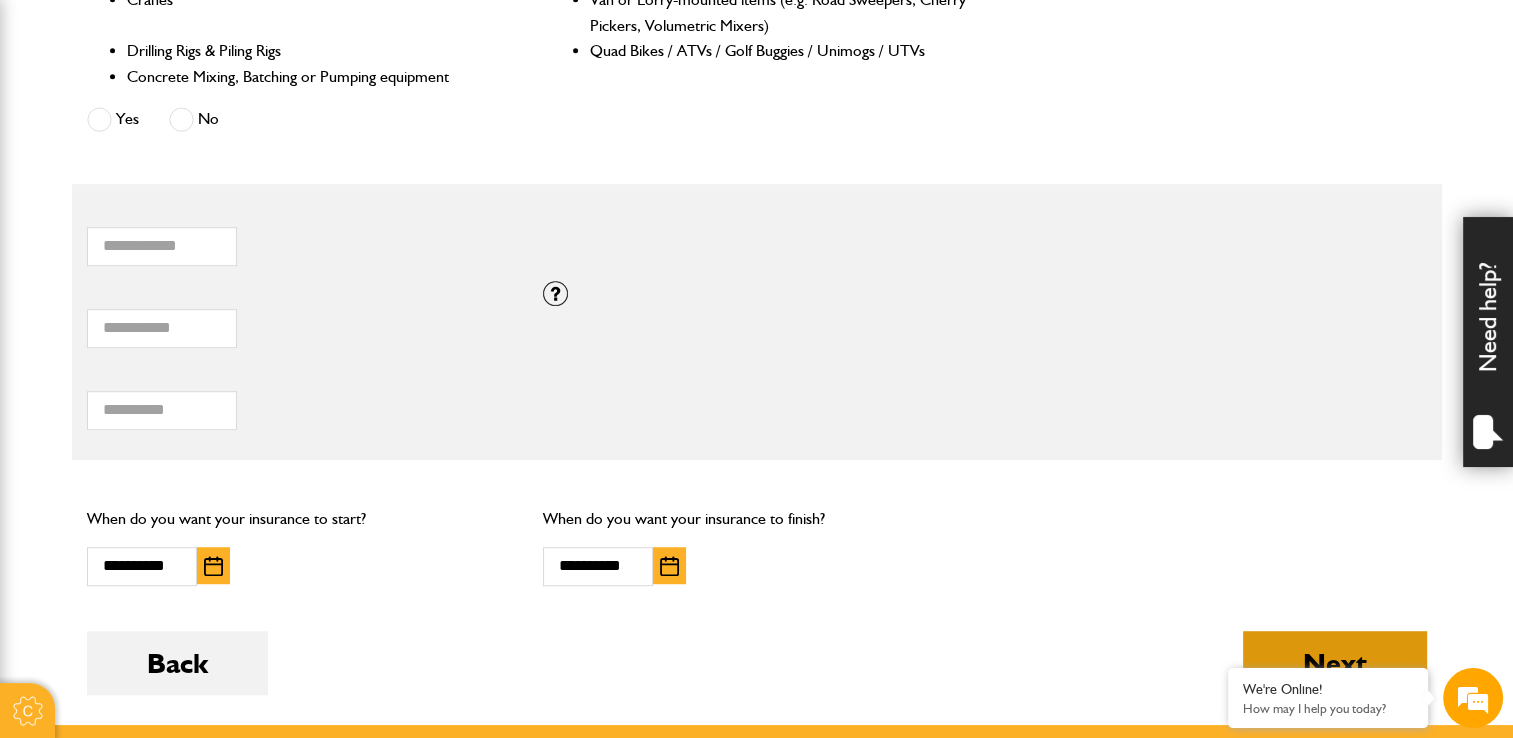 click on "Next" at bounding box center [1335, 663] 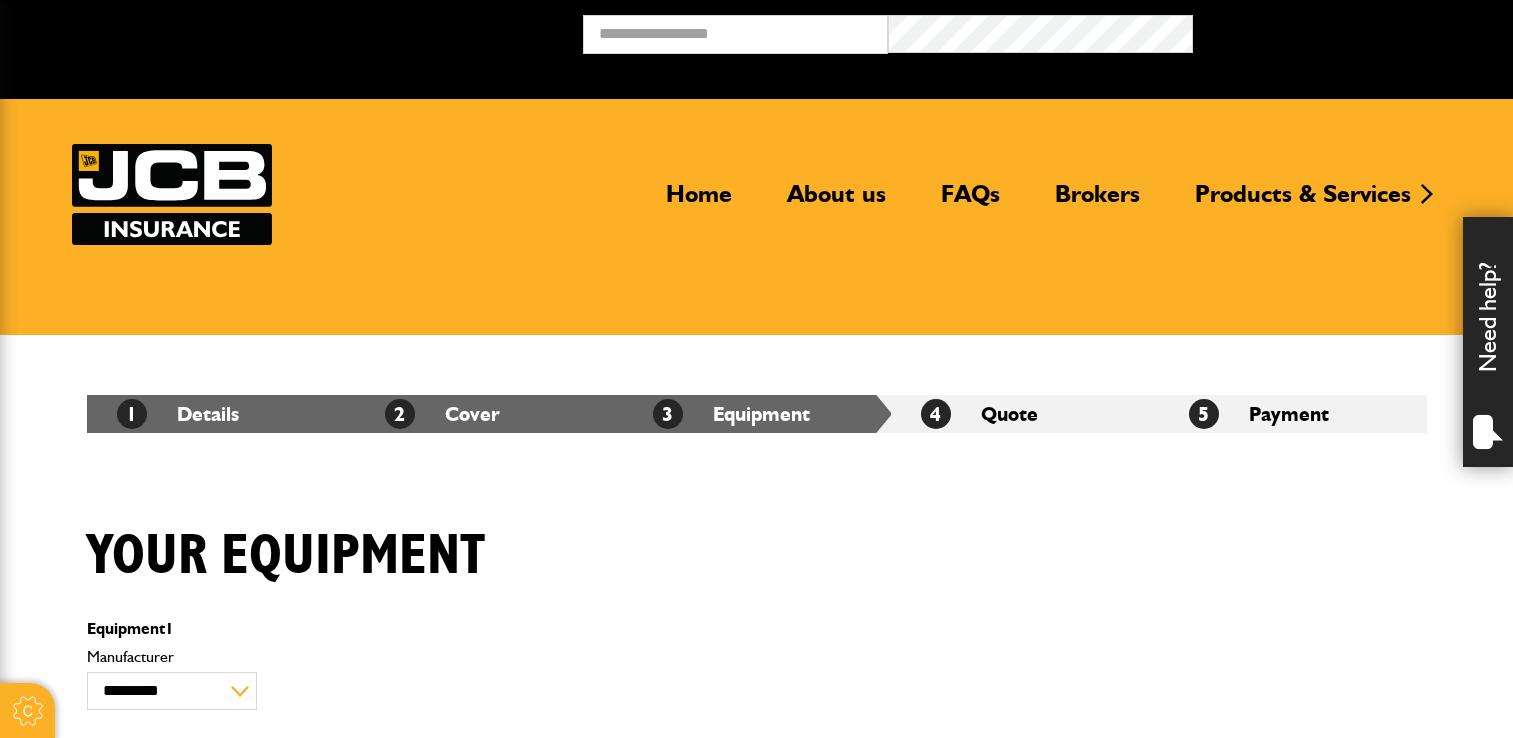 scroll, scrollTop: 0, scrollLeft: 0, axis: both 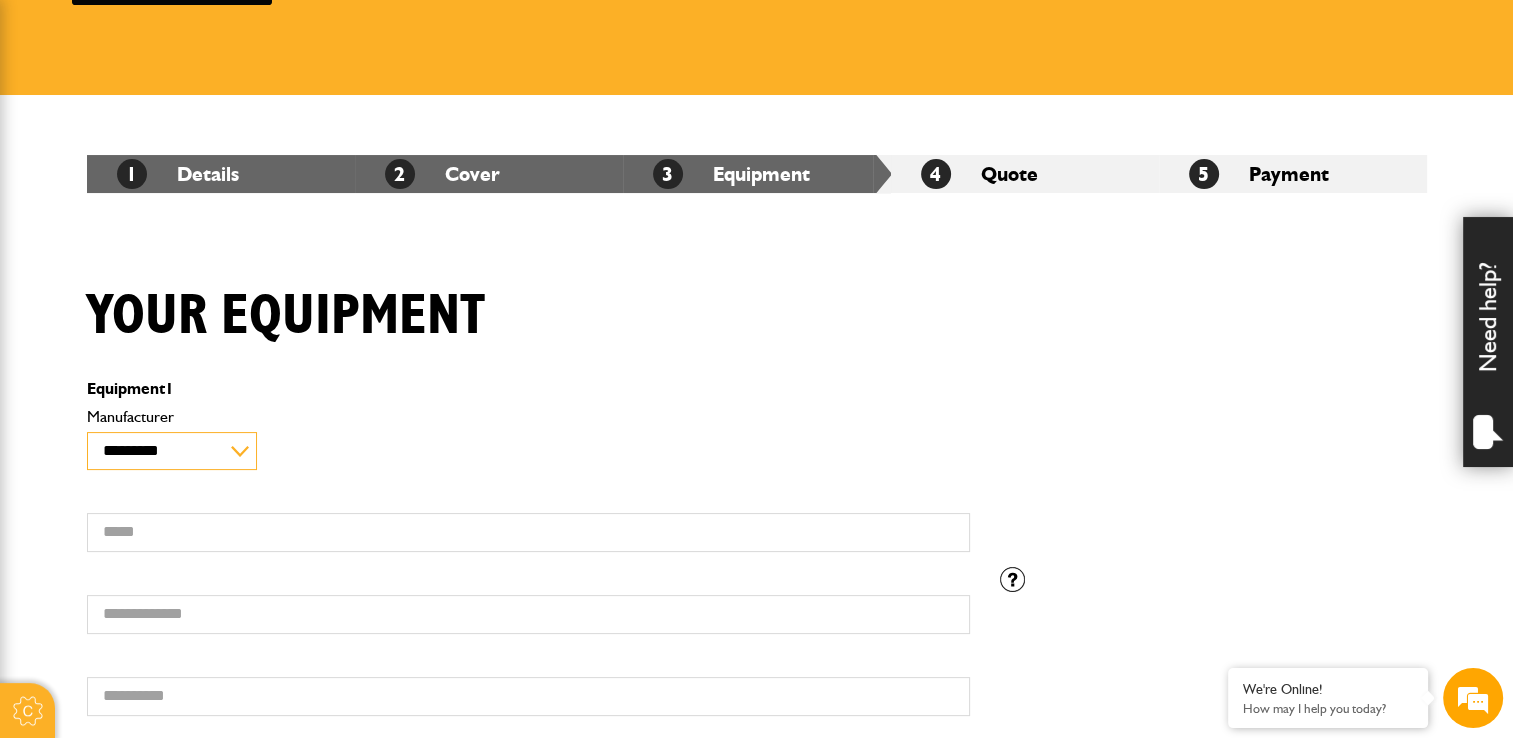 click on "**********" at bounding box center (172, 451) 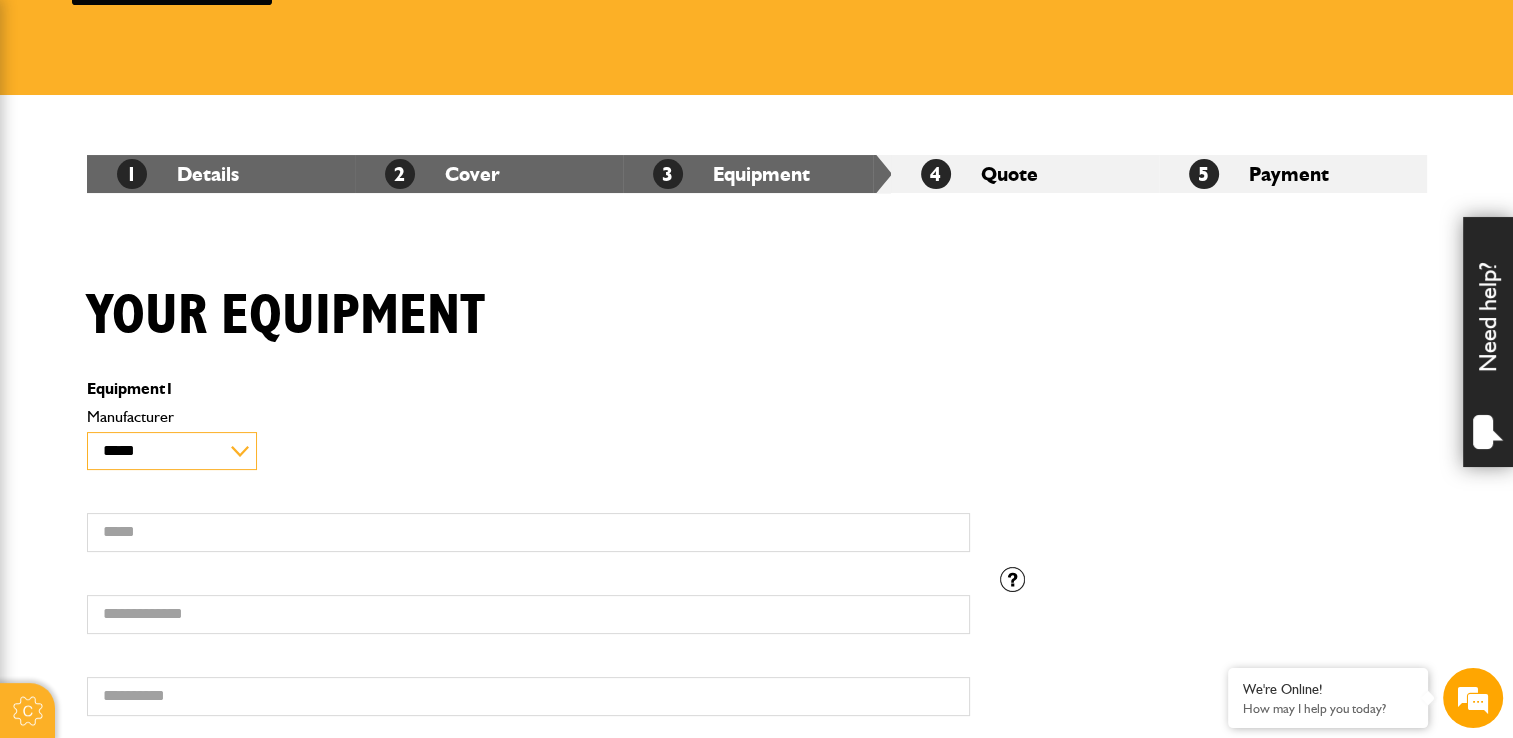 click on "**********" at bounding box center [172, 451] 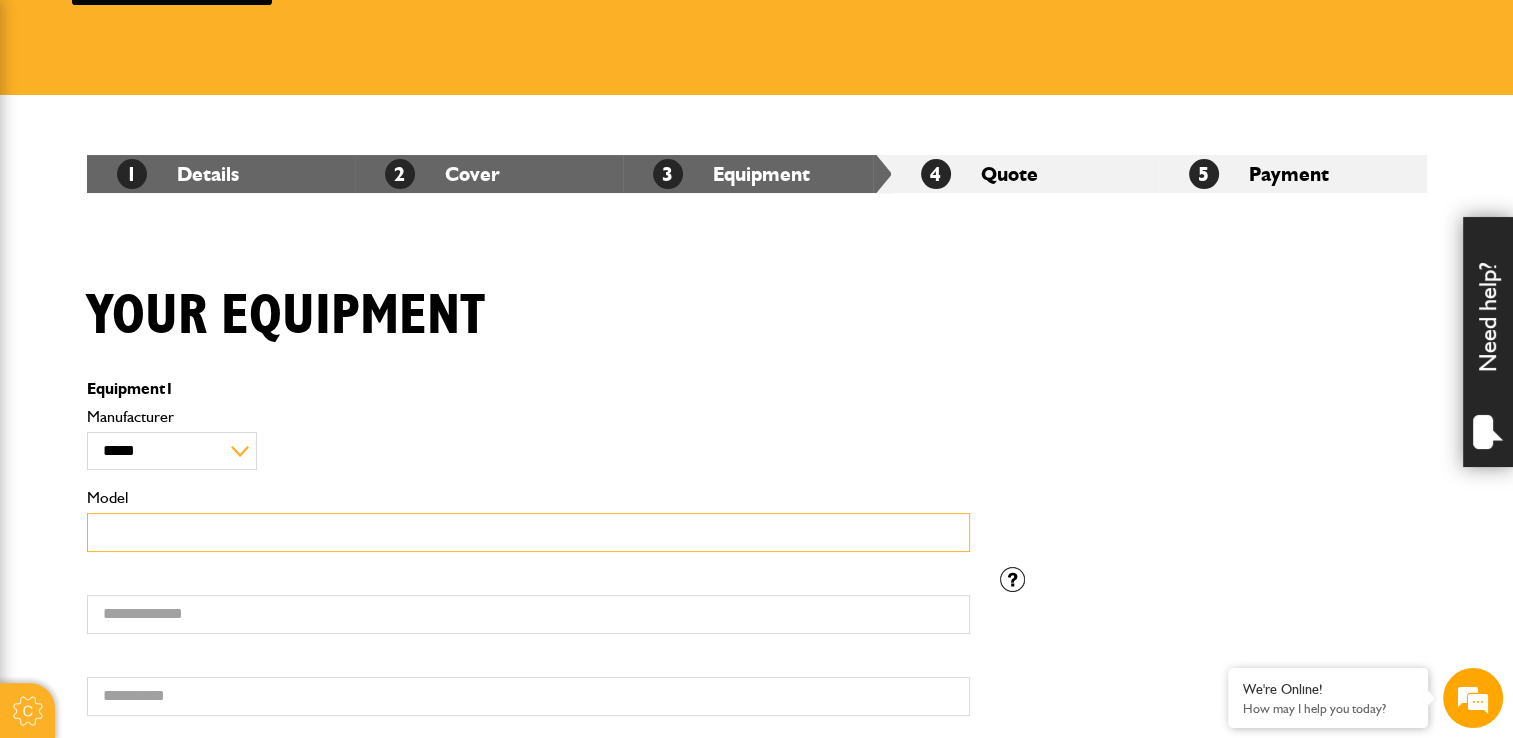 click on "Model" at bounding box center [528, 532] 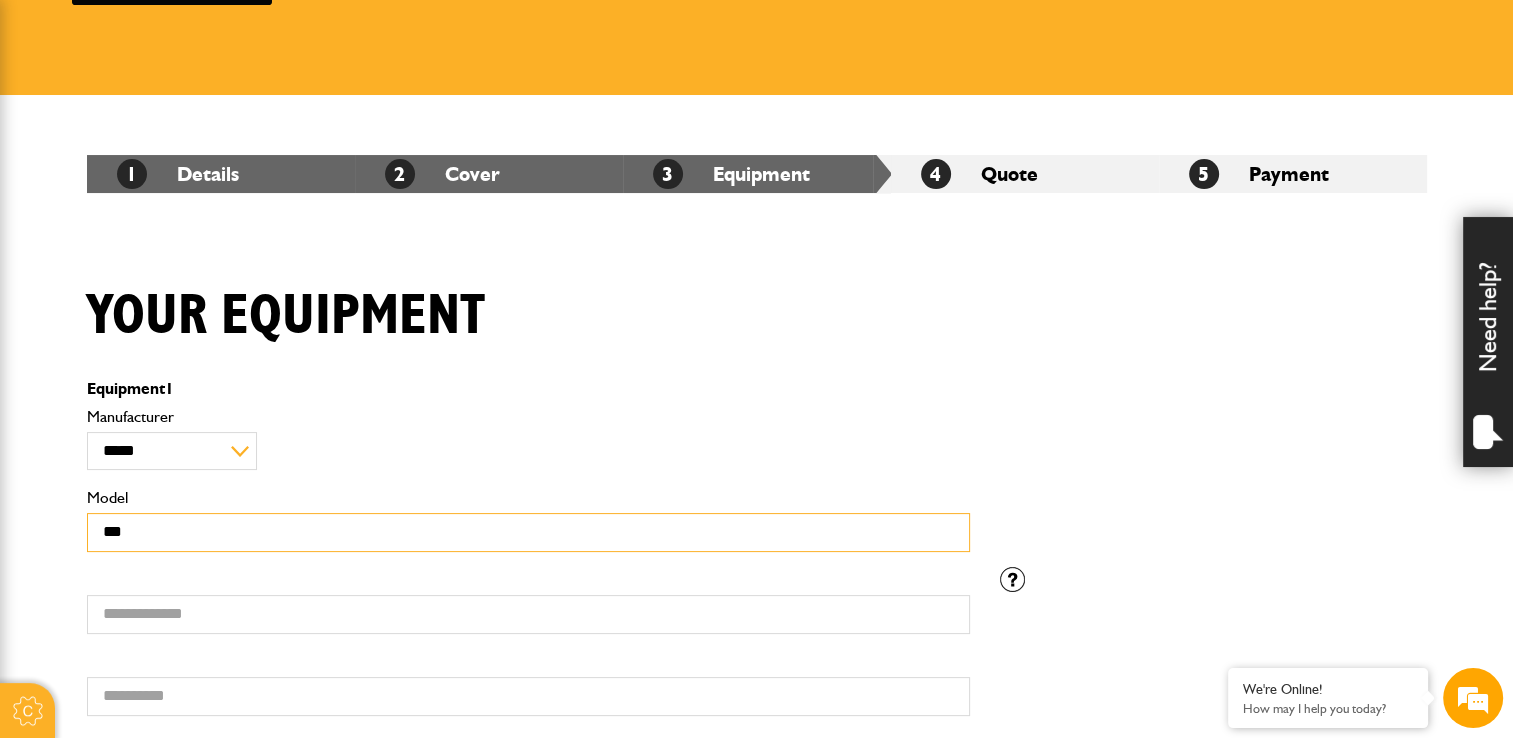 type on "**********" 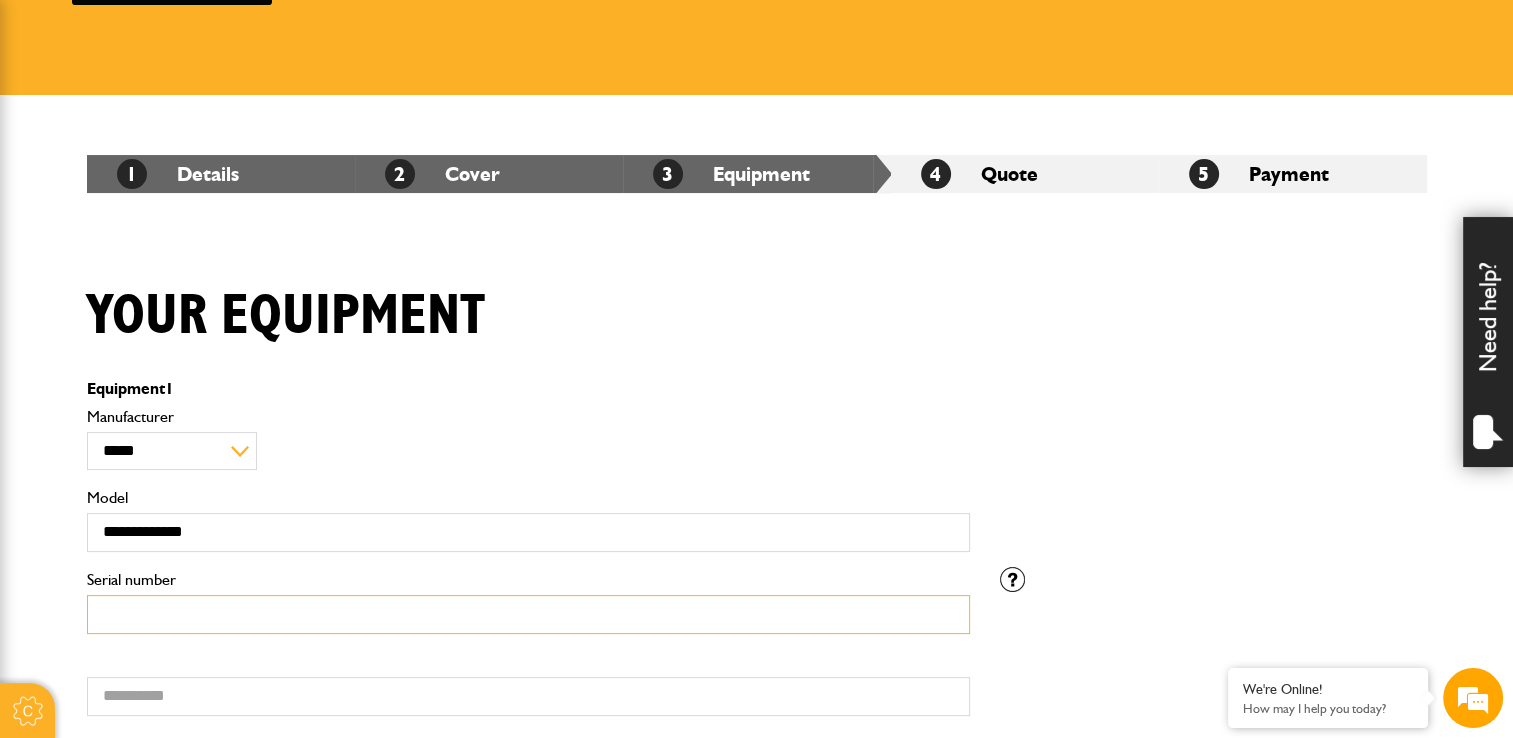 click on "Serial number" at bounding box center (528, 614) 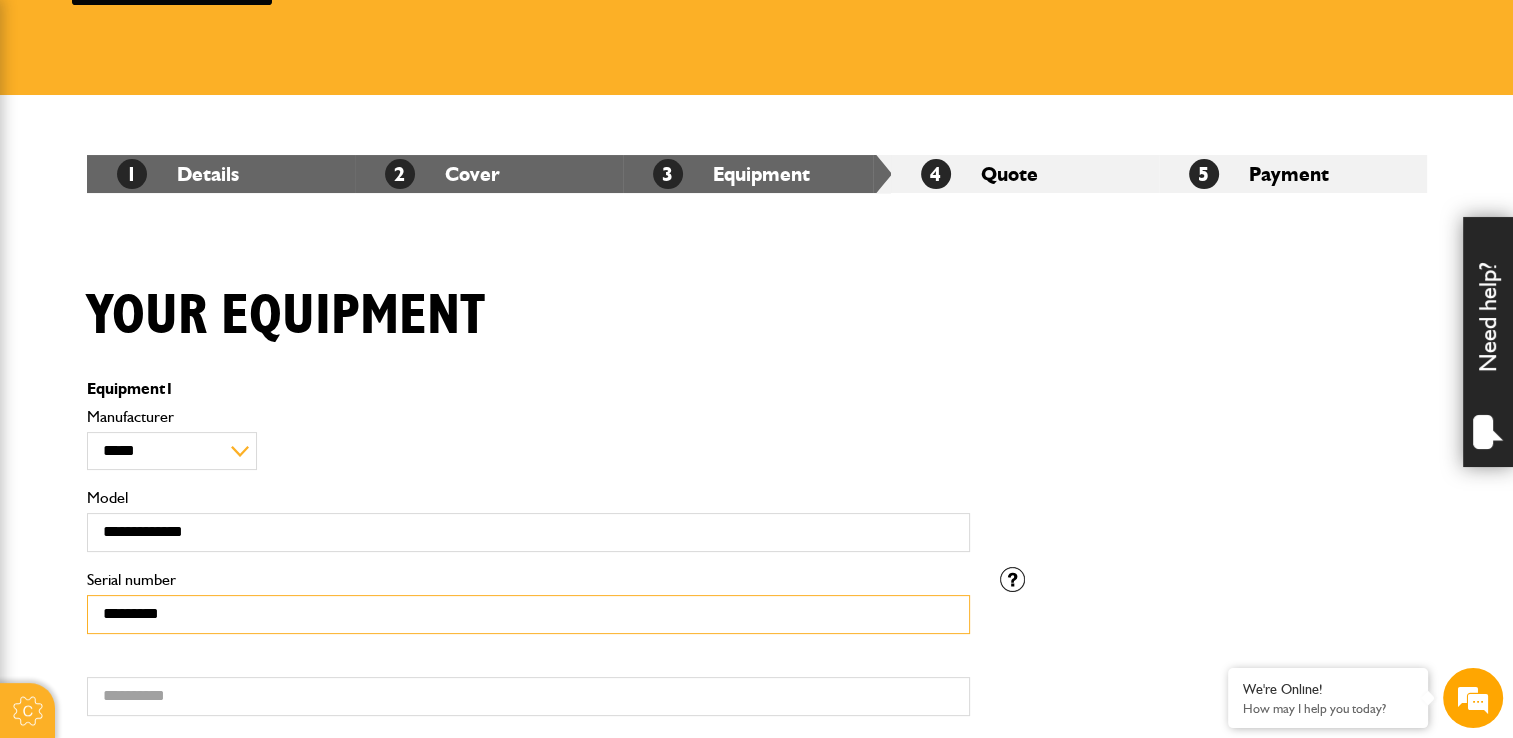 type on "*********" 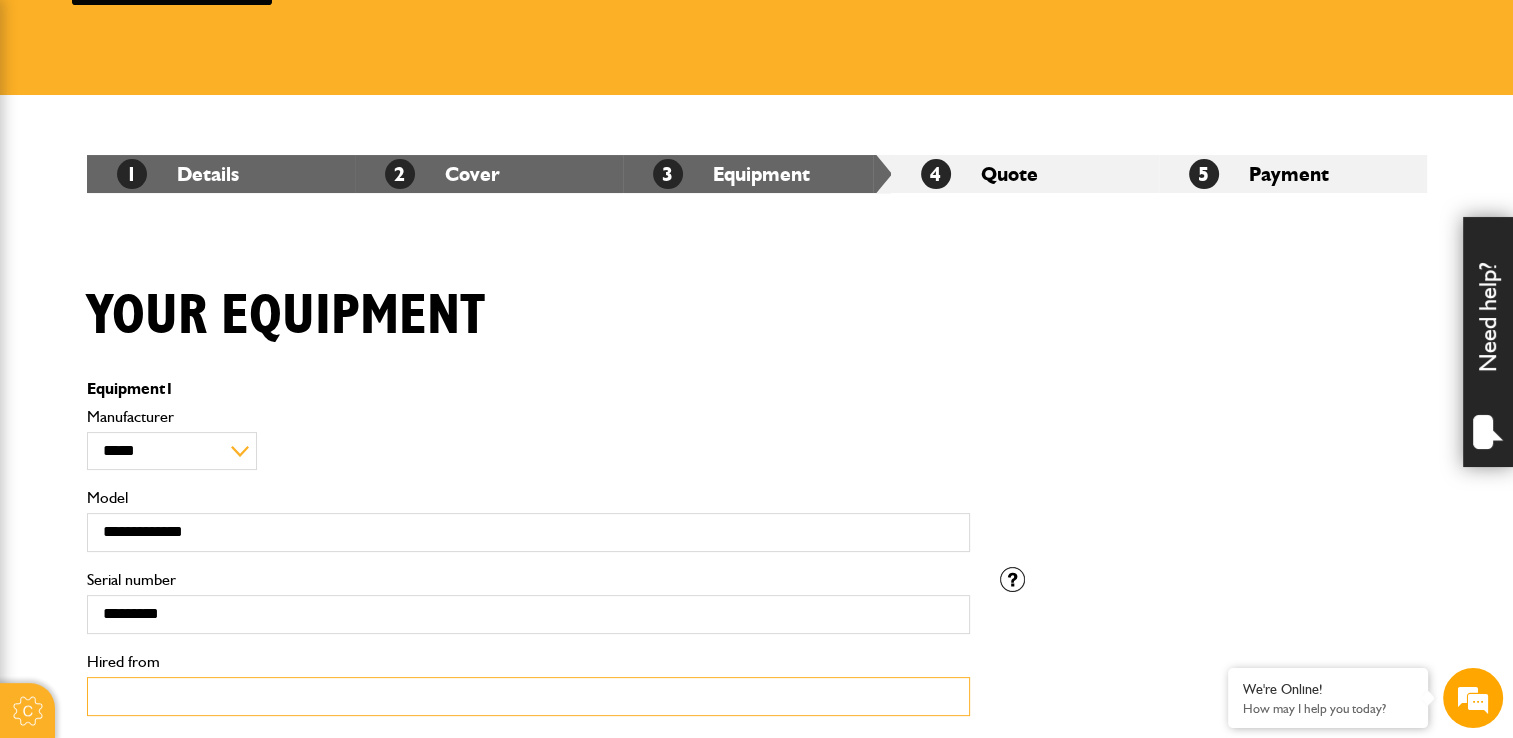 click on "Hired from" at bounding box center (528, 696) 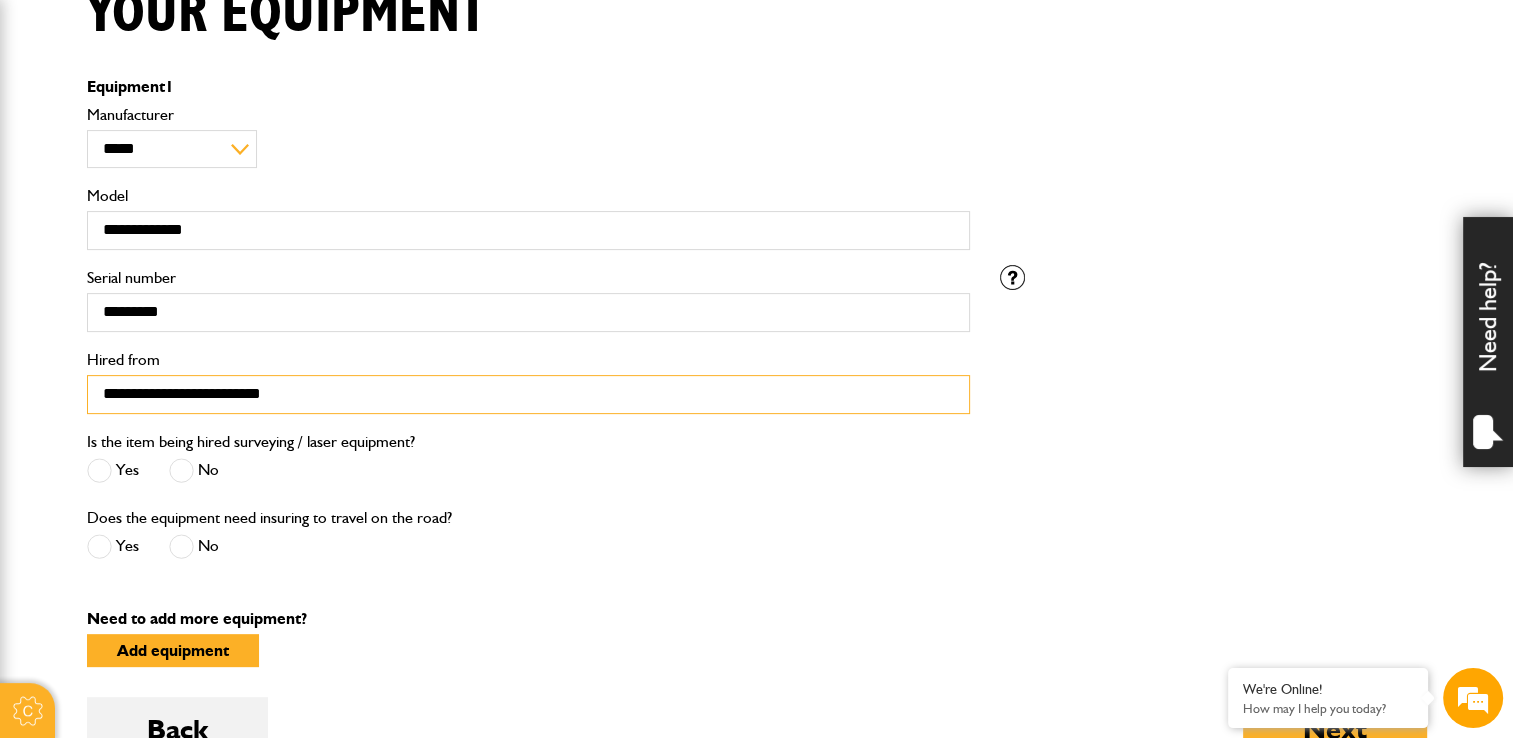 scroll, scrollTop: 560, scrollLeft: 0, axis: vertical 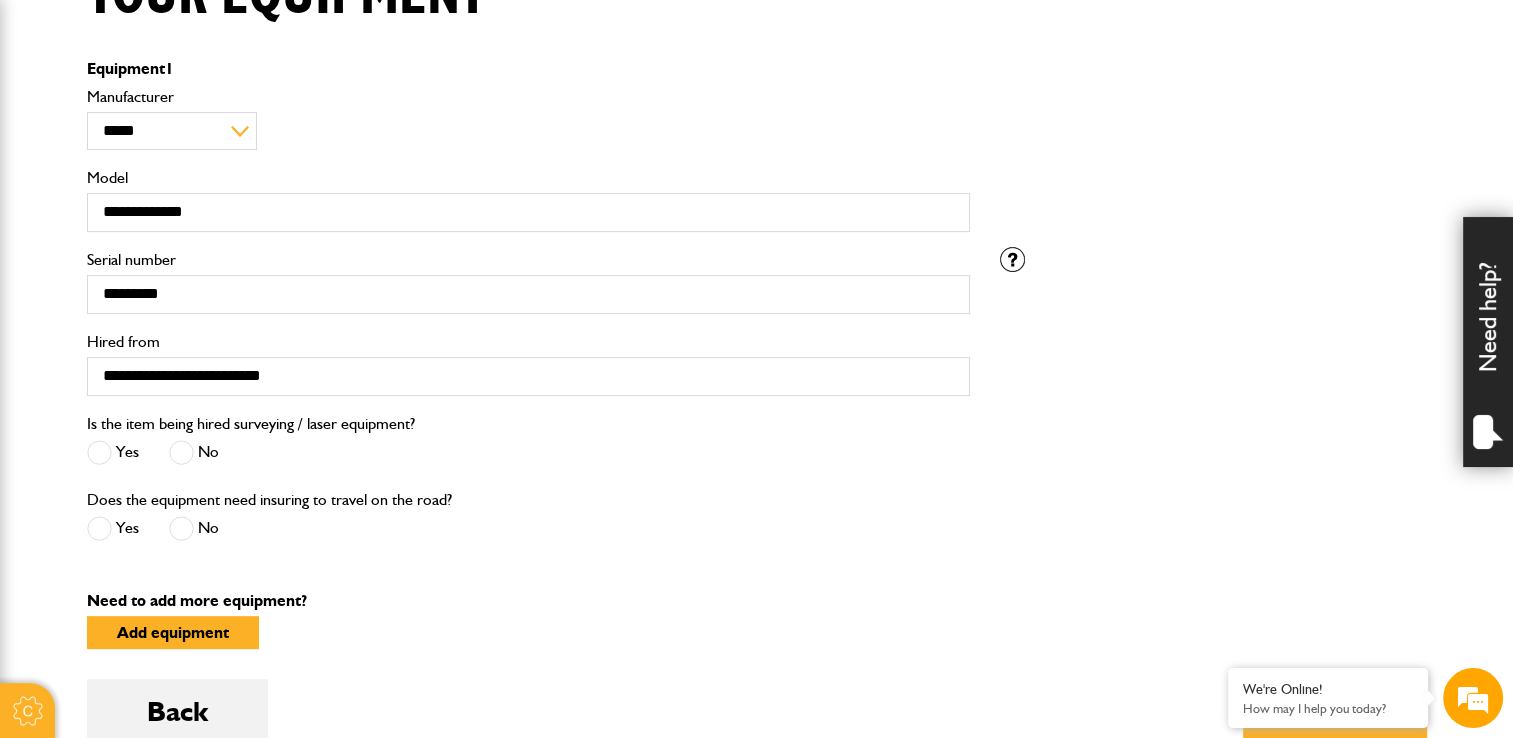 click at bounding box center (181, 452) 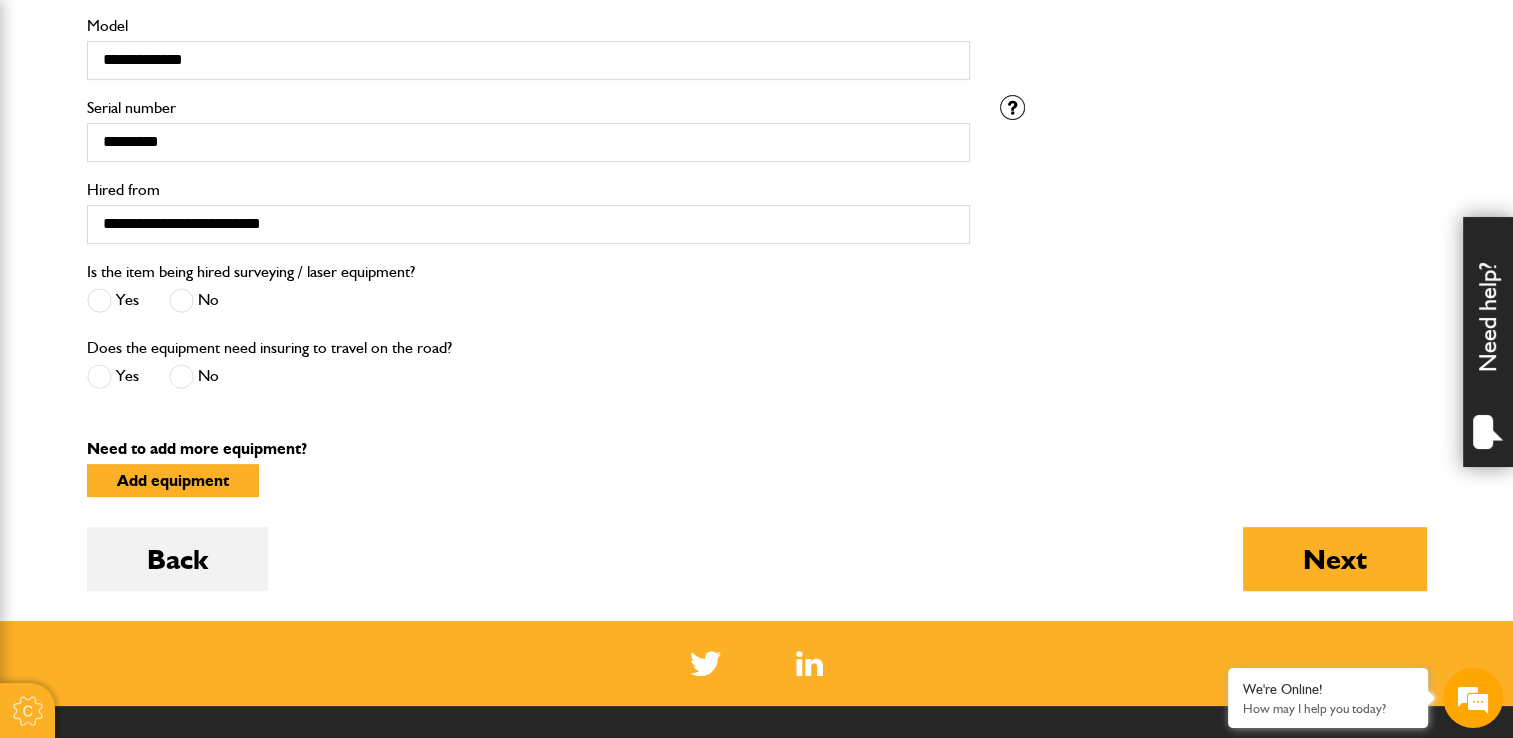 scroll, scrollTop: 720, scrollLeft: 0, axis: vertical 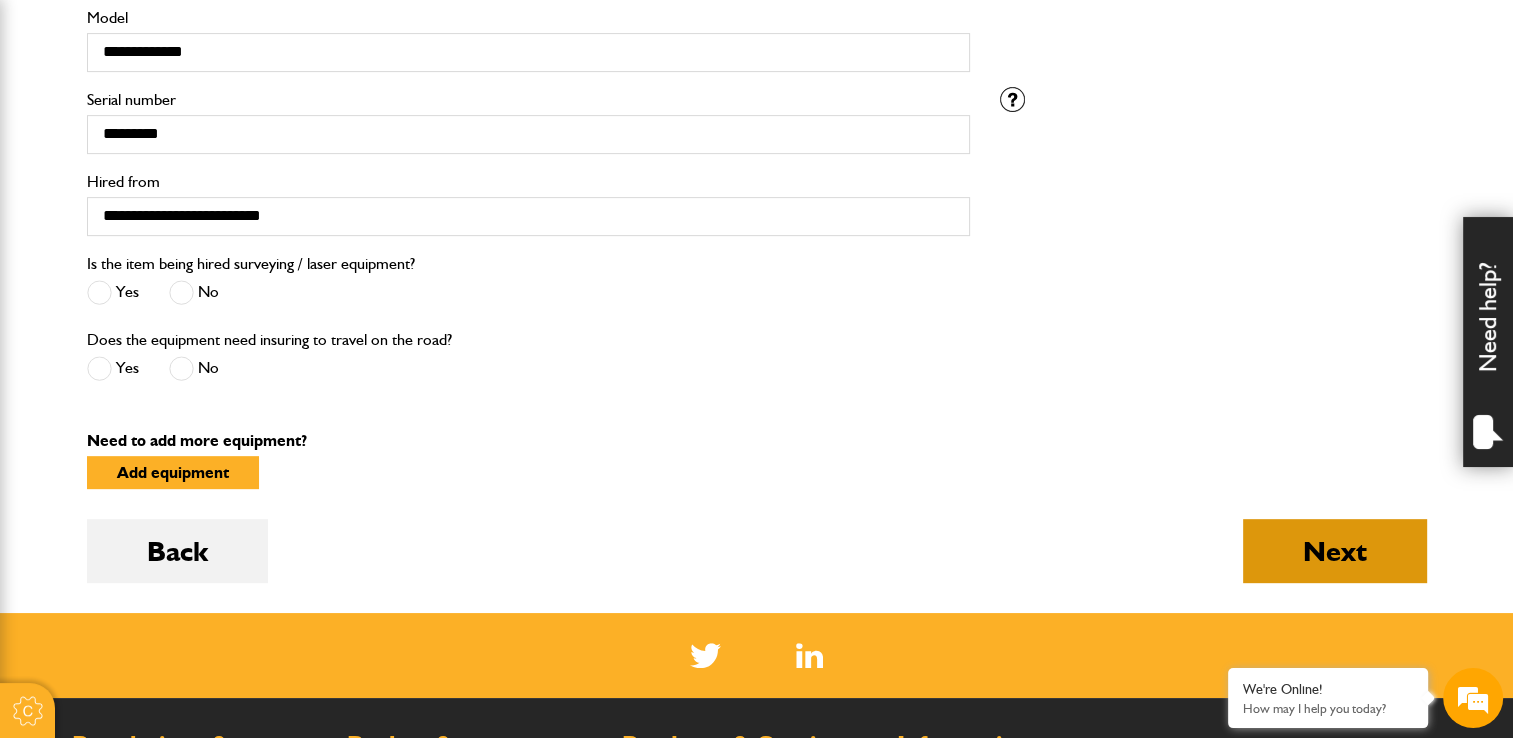 click on "Next" at bounding box center [1335, 551] 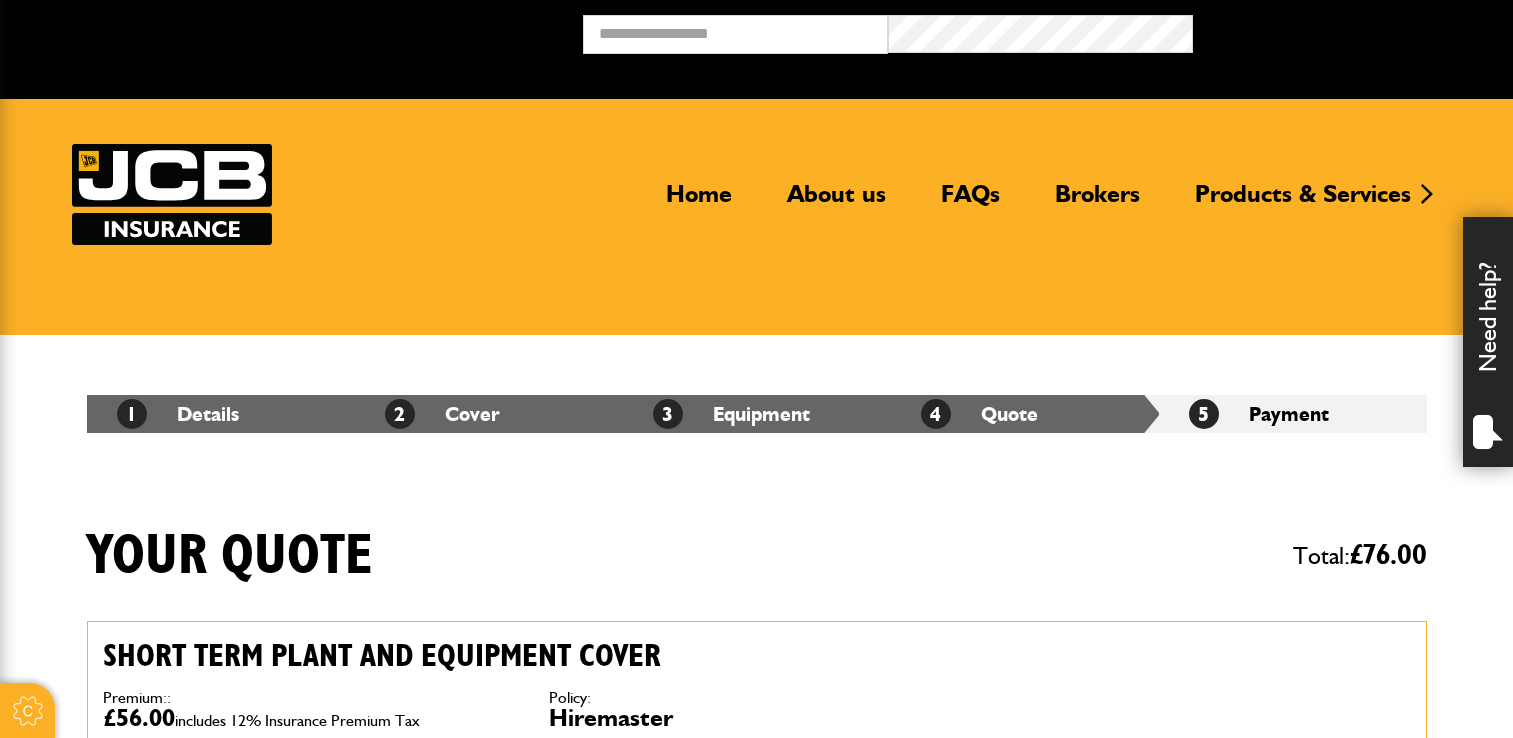 scroll, scrollTop: 0, scrollLeft: 0, axis: both 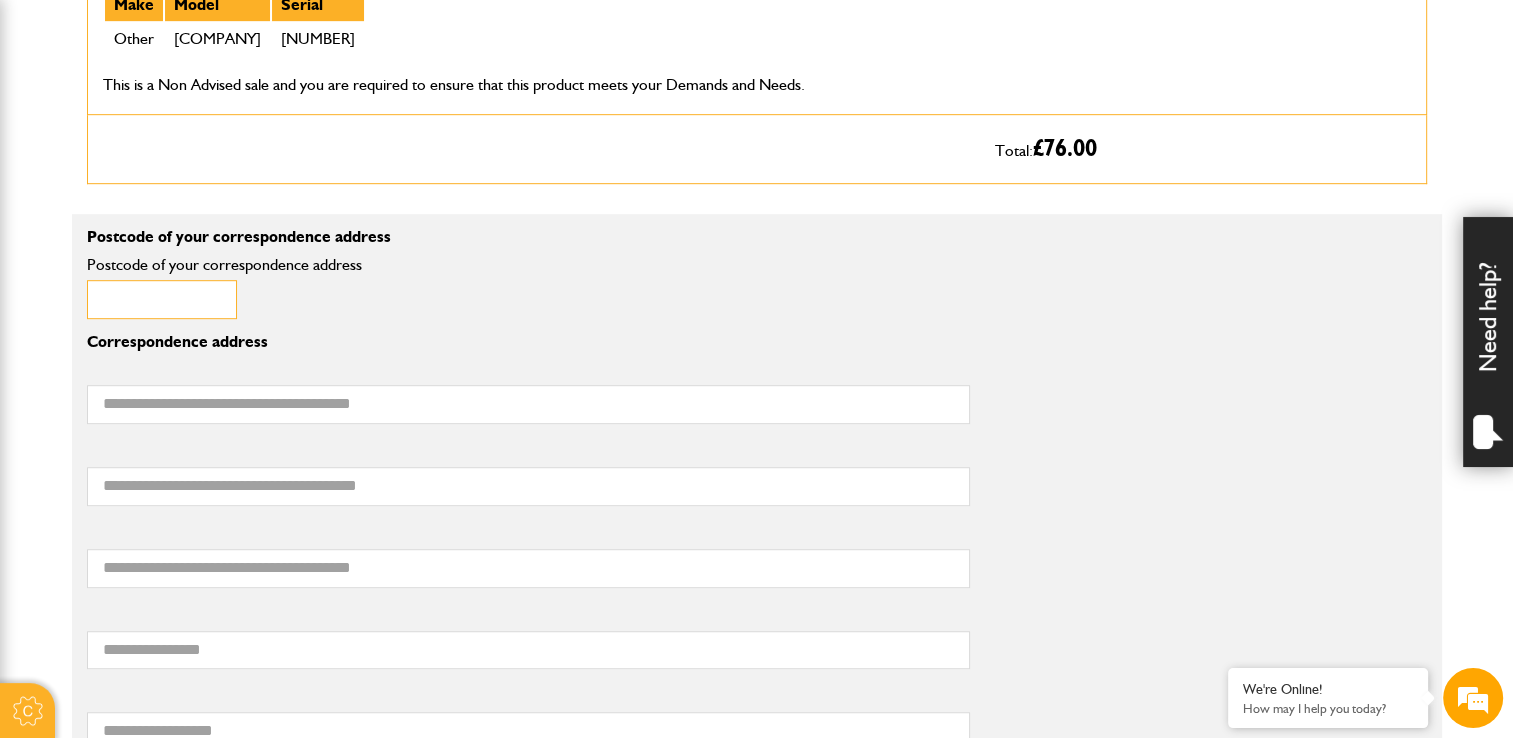 click on "Postcode of your correspondence address" at bounding box center [162, 299] 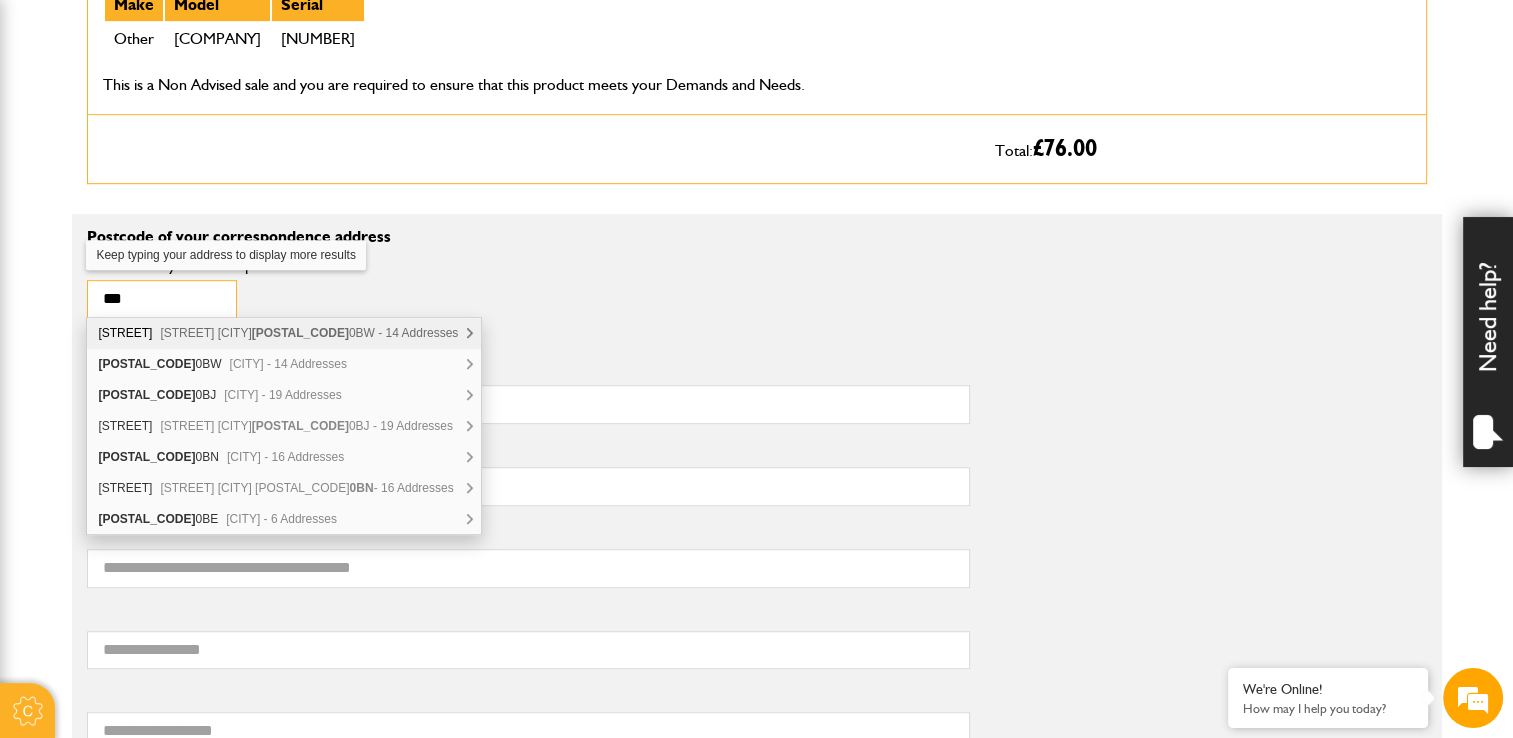 scroll, scrollTop: 0, scrollLeft: 0, axis: both 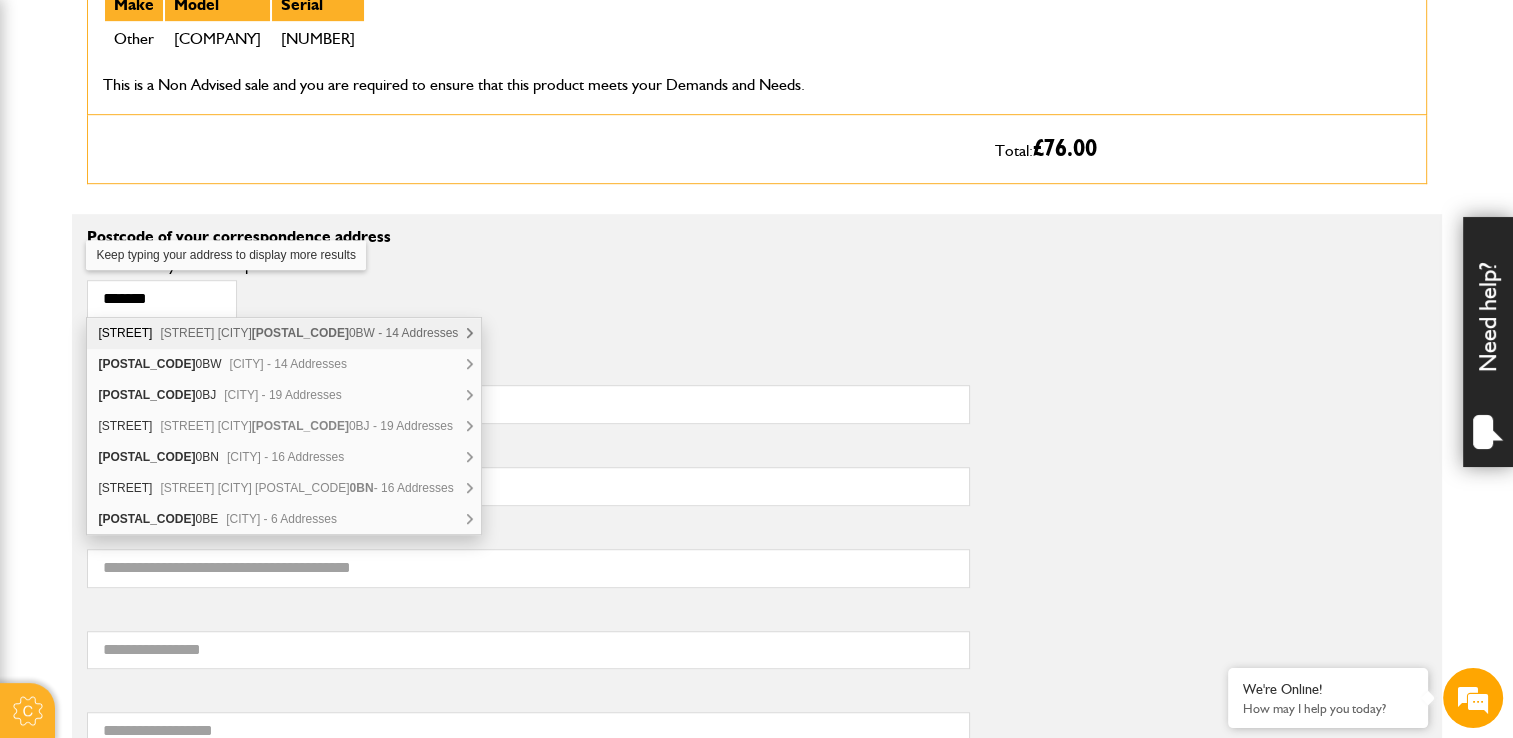 type on "**********" 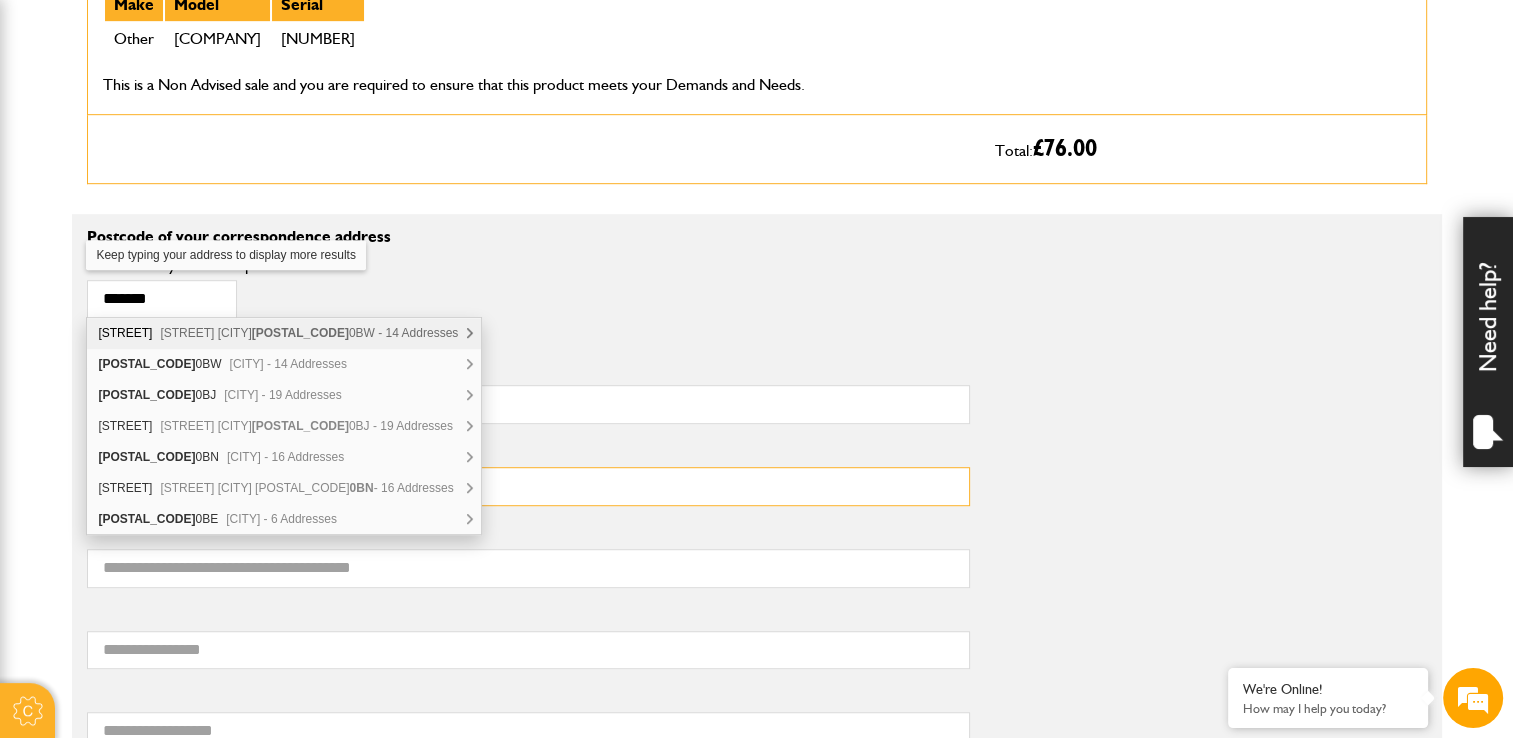 type on "**********" 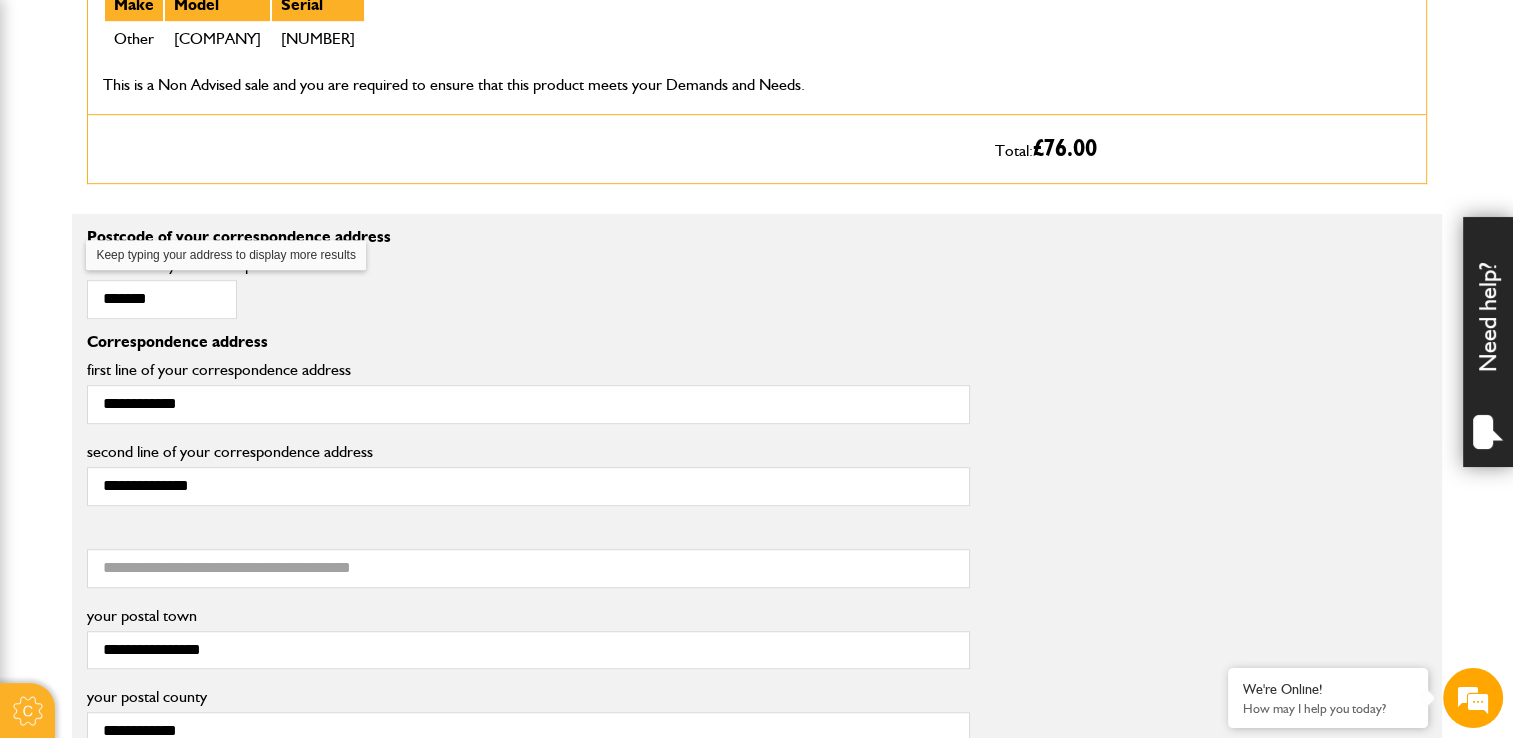 click on "**********" at bounding box center (757, 480) 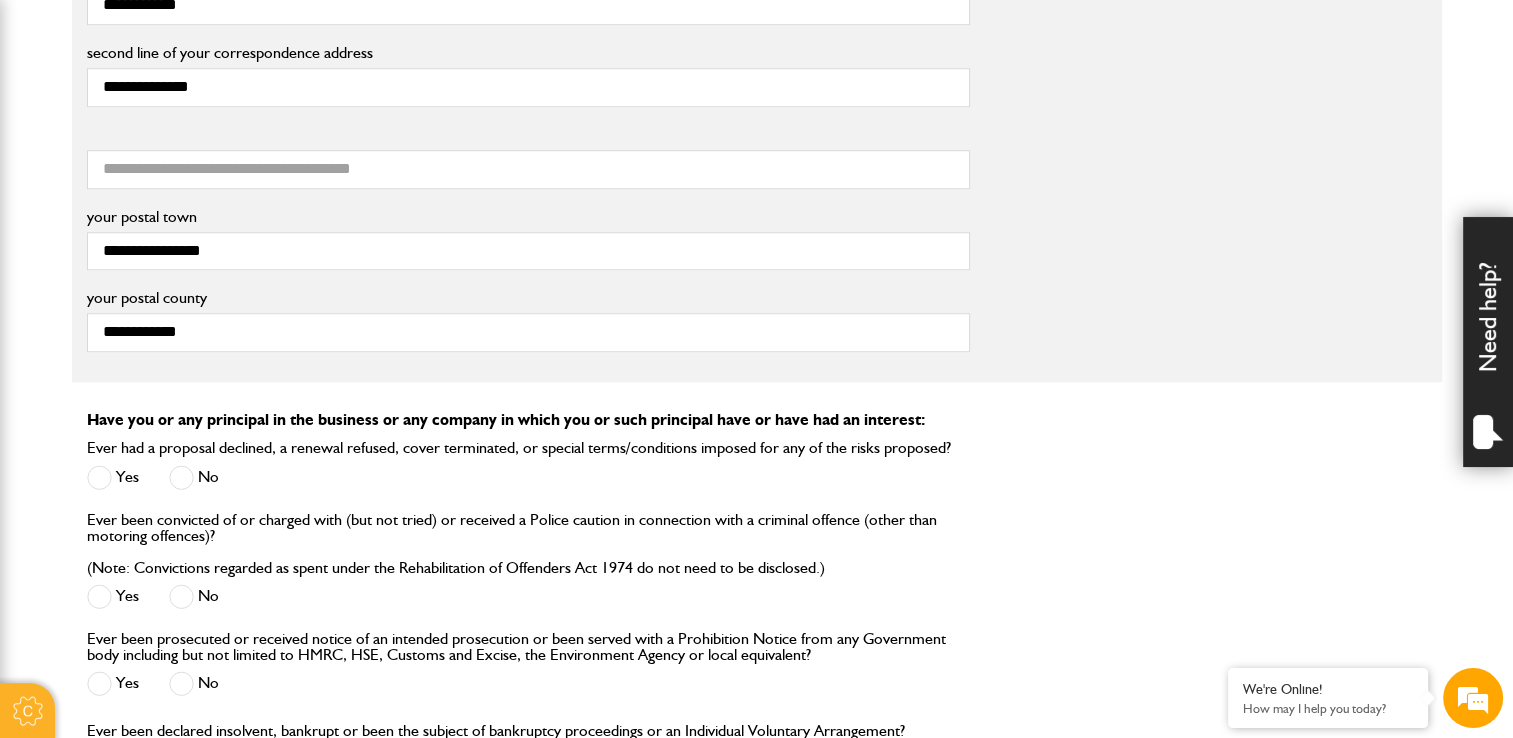 scroll, scrollTop: 1631, scrollLeft: 0, axis: vertical 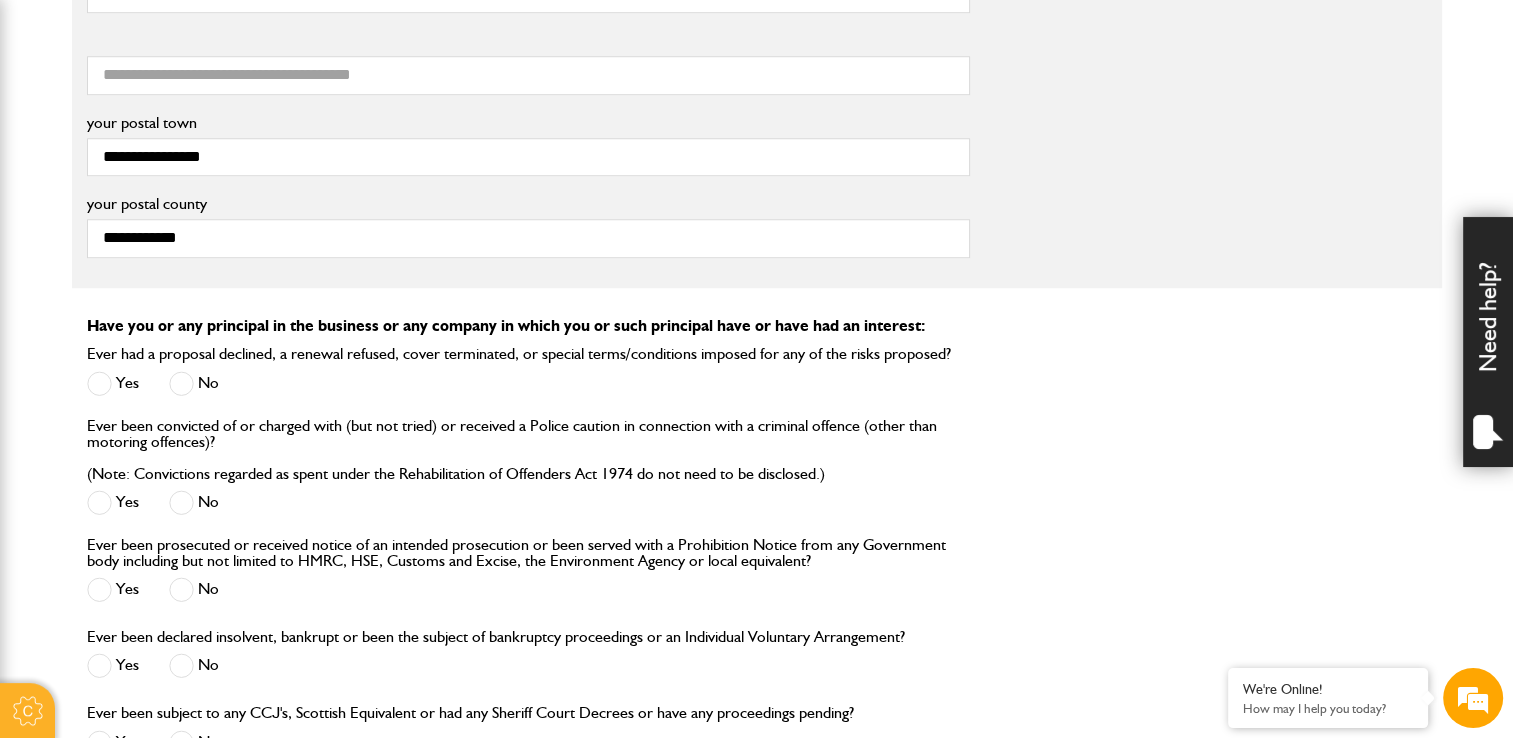 click at bounding box center (181, 383) 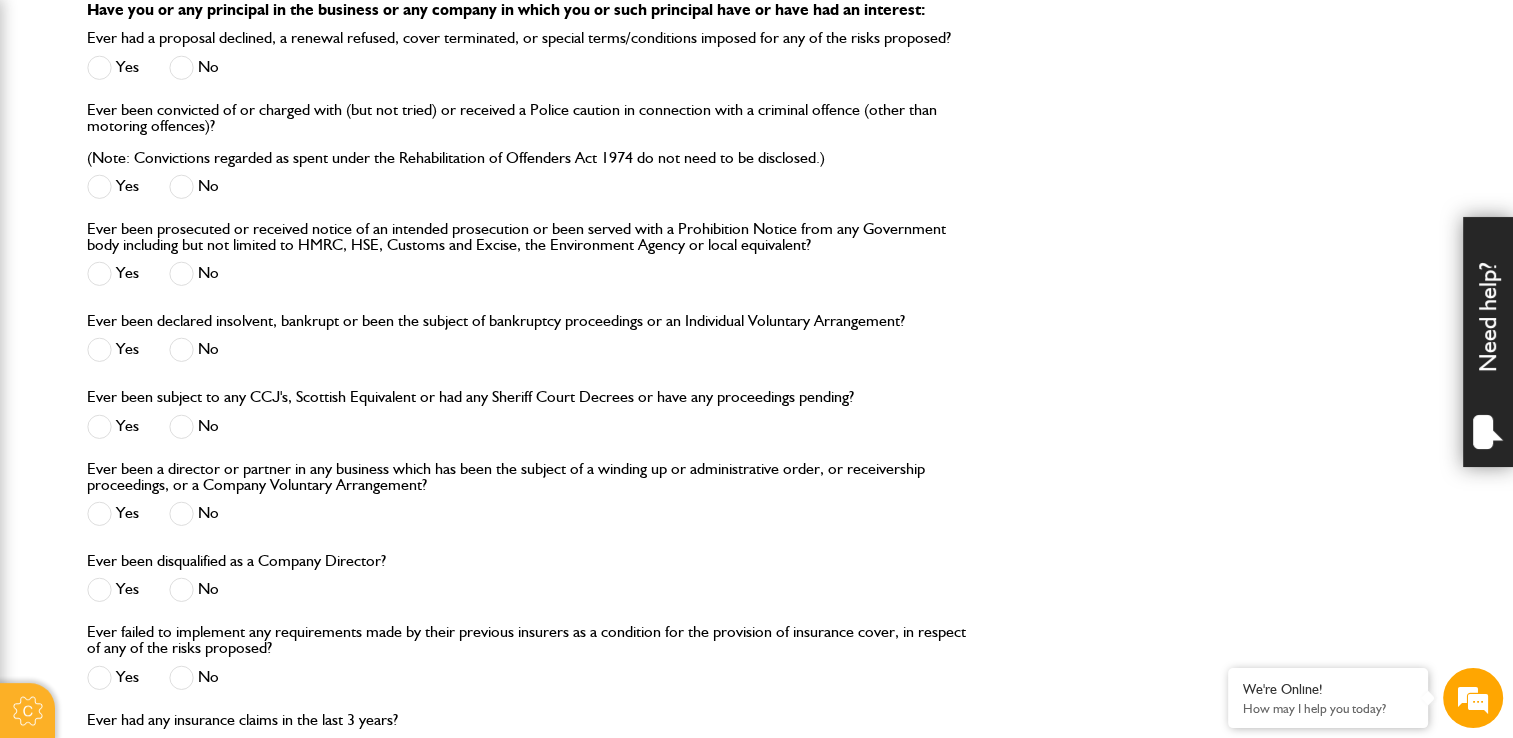 scroll, scrollTop: 1991, scrollLeft: 0, axis: vertical 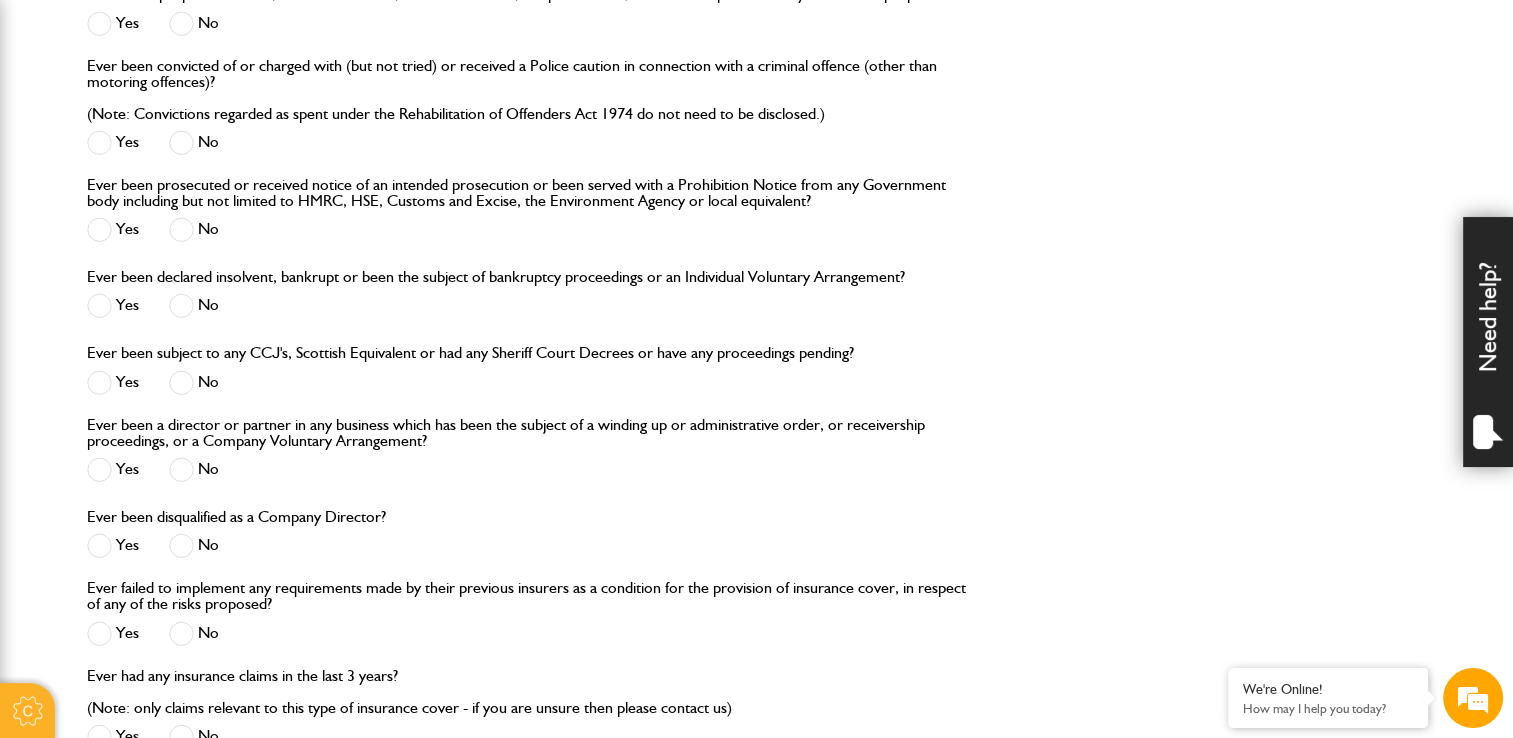 click at bounding box center (181, 382) 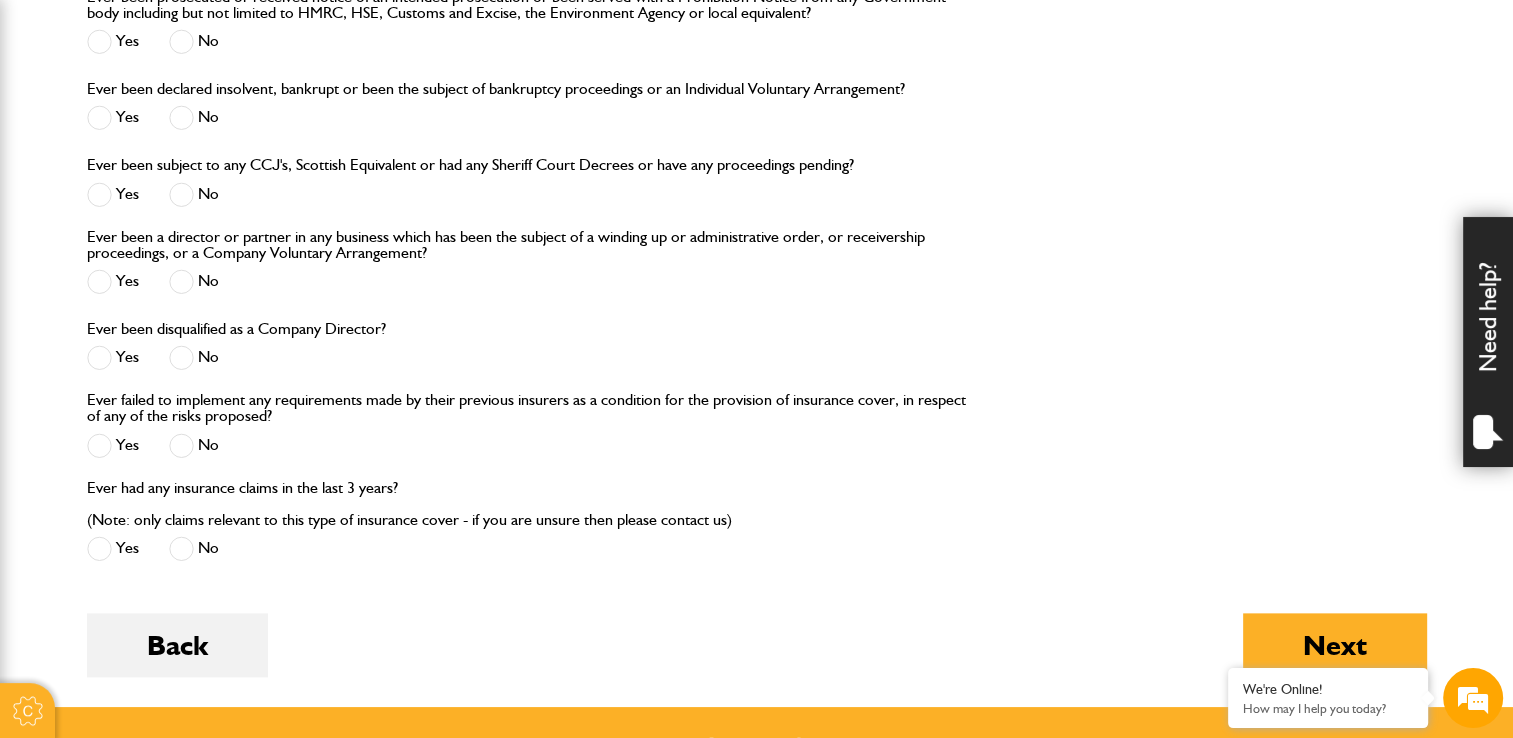 scroll, scrollTop: 2191, scrollLeft: 0, axis: vertical 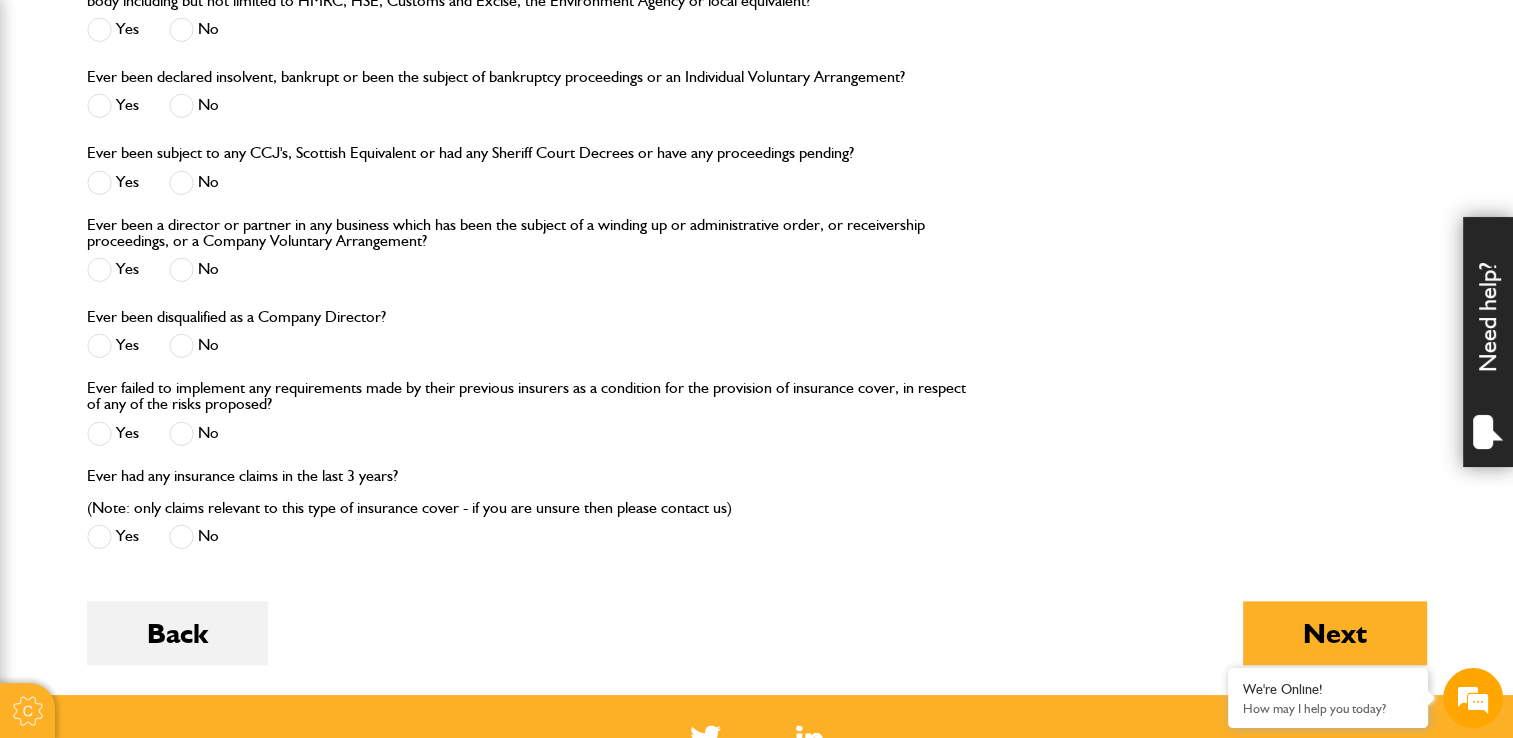 click at bounding box center [181, 536] 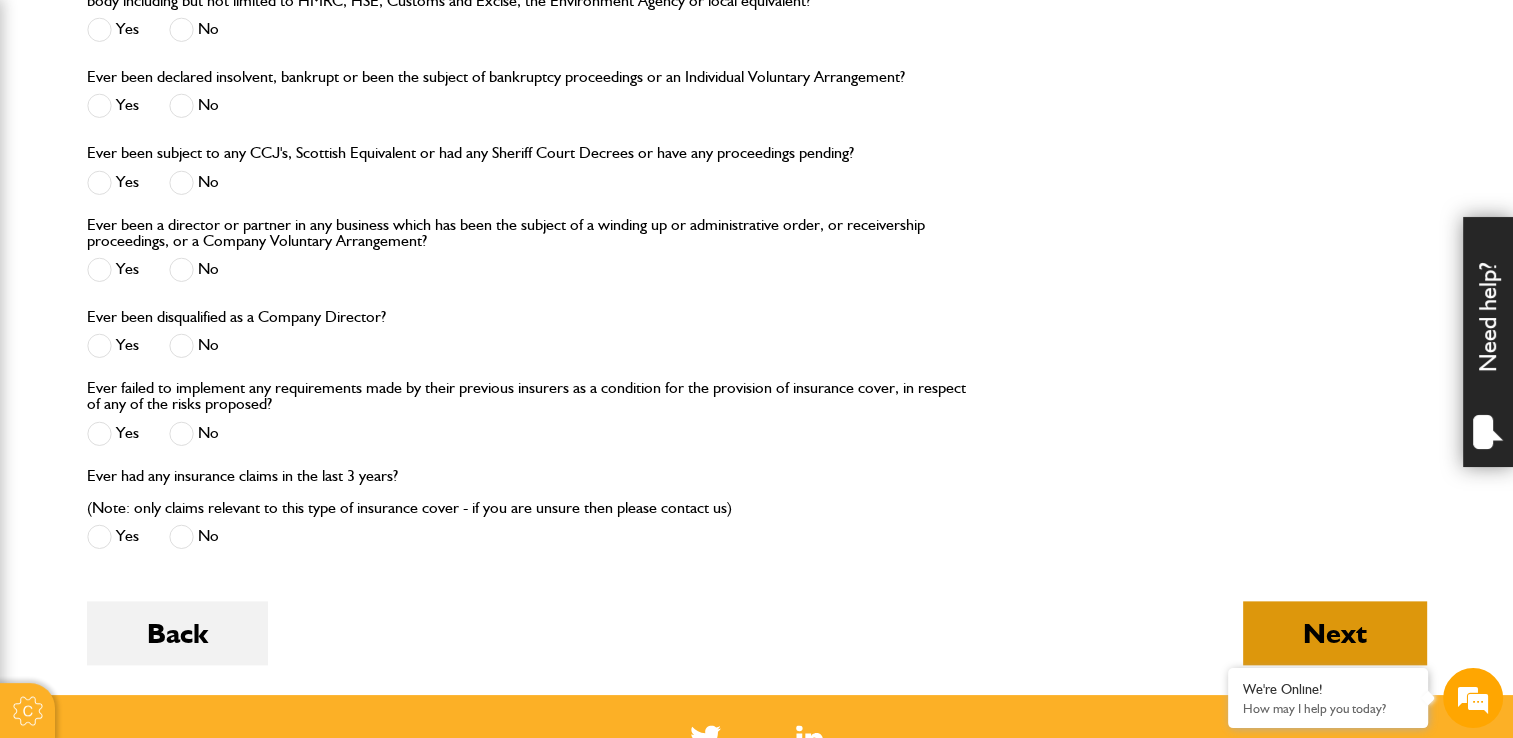 click on "Next" at bounding box center (1335, 633) 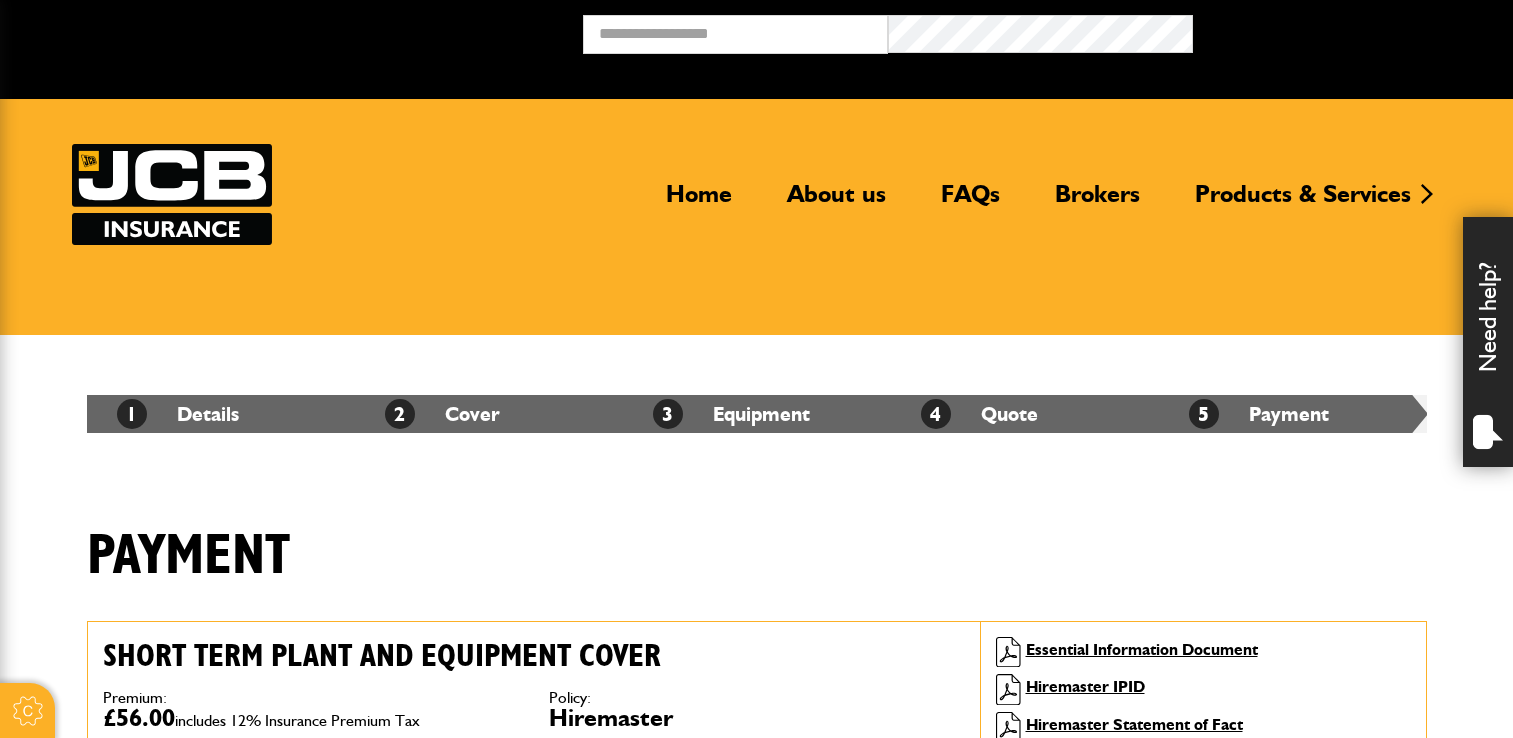 scroll, scrollTop: 0, scrollLeft: 0, axis: both 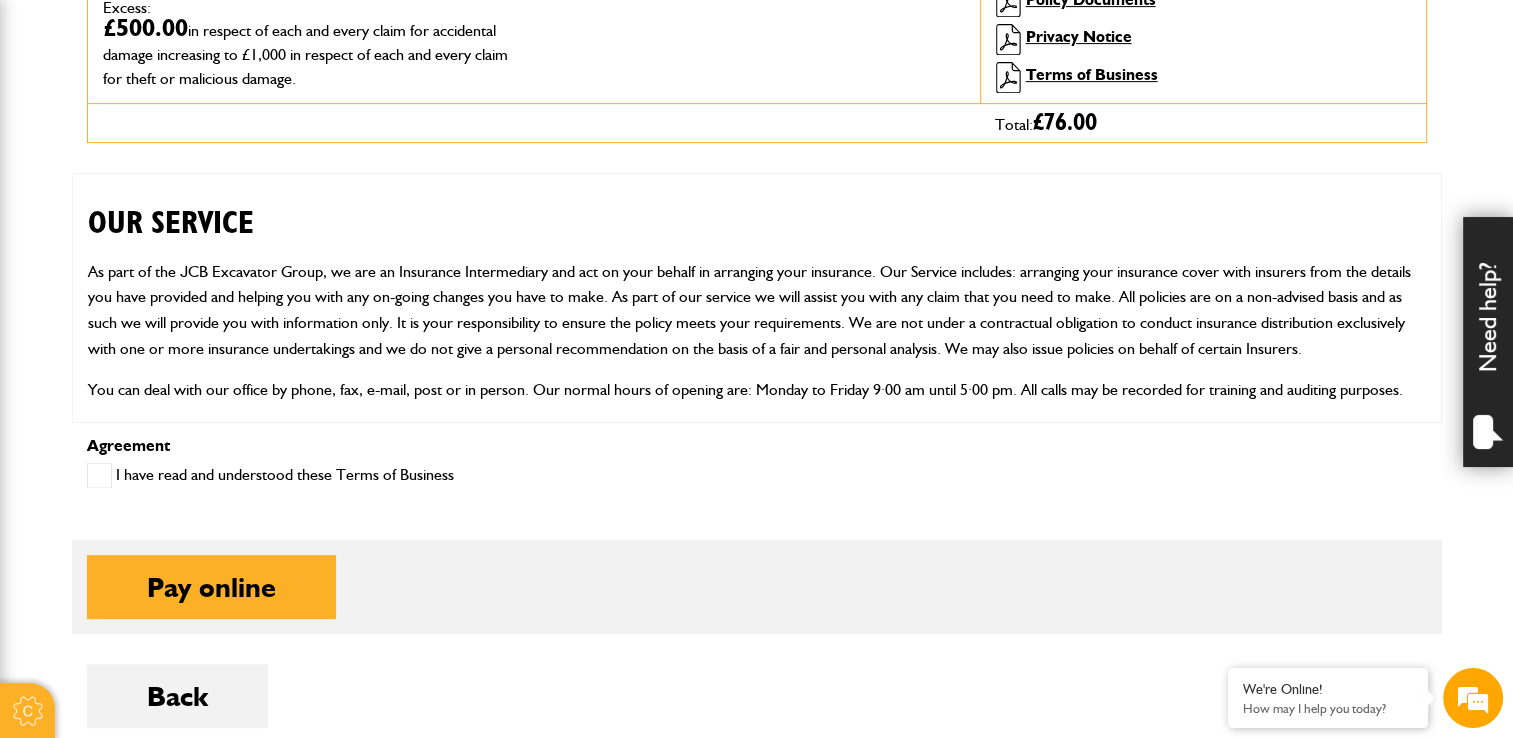 click at bounding box center [99, 475] 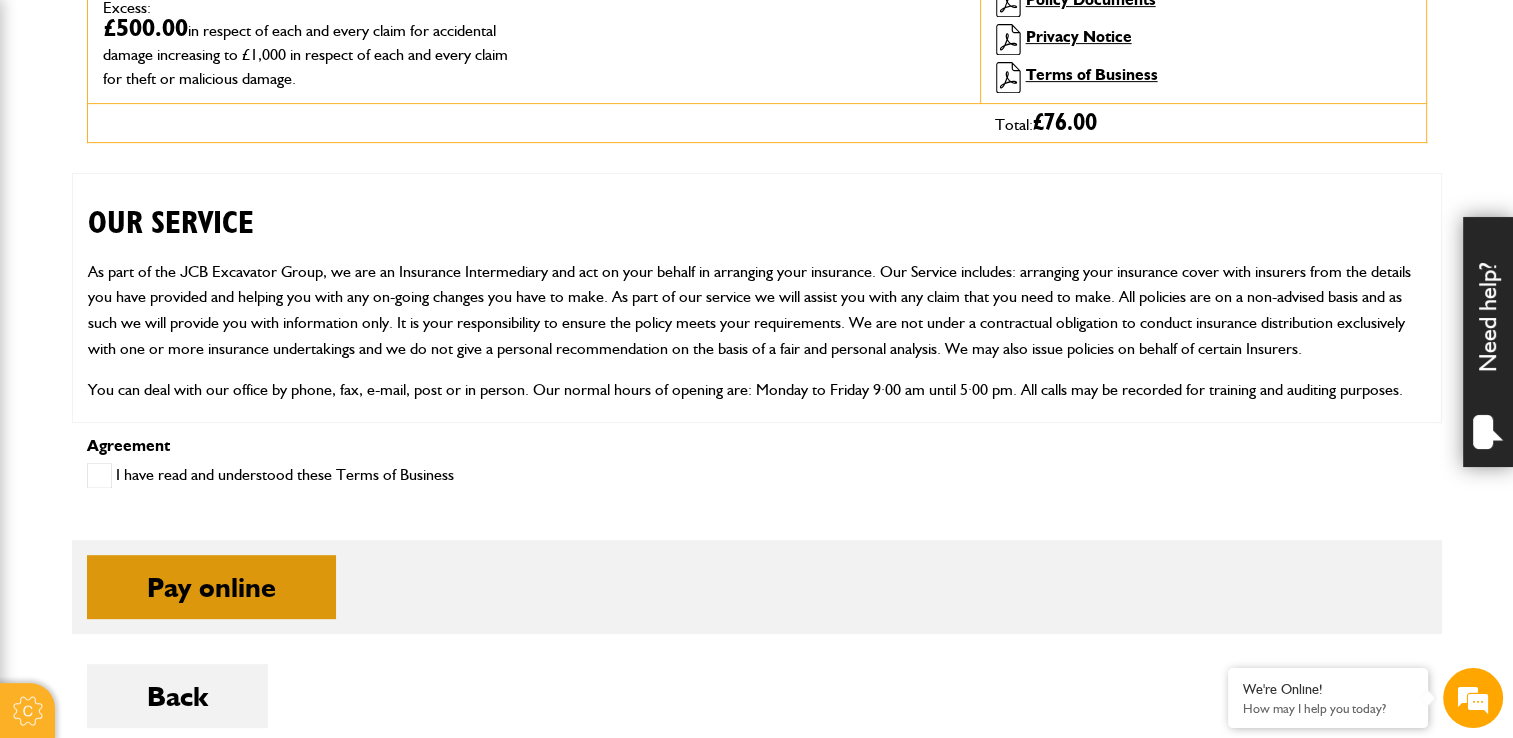 click on "Pay online" at bounding box center (211, 587) 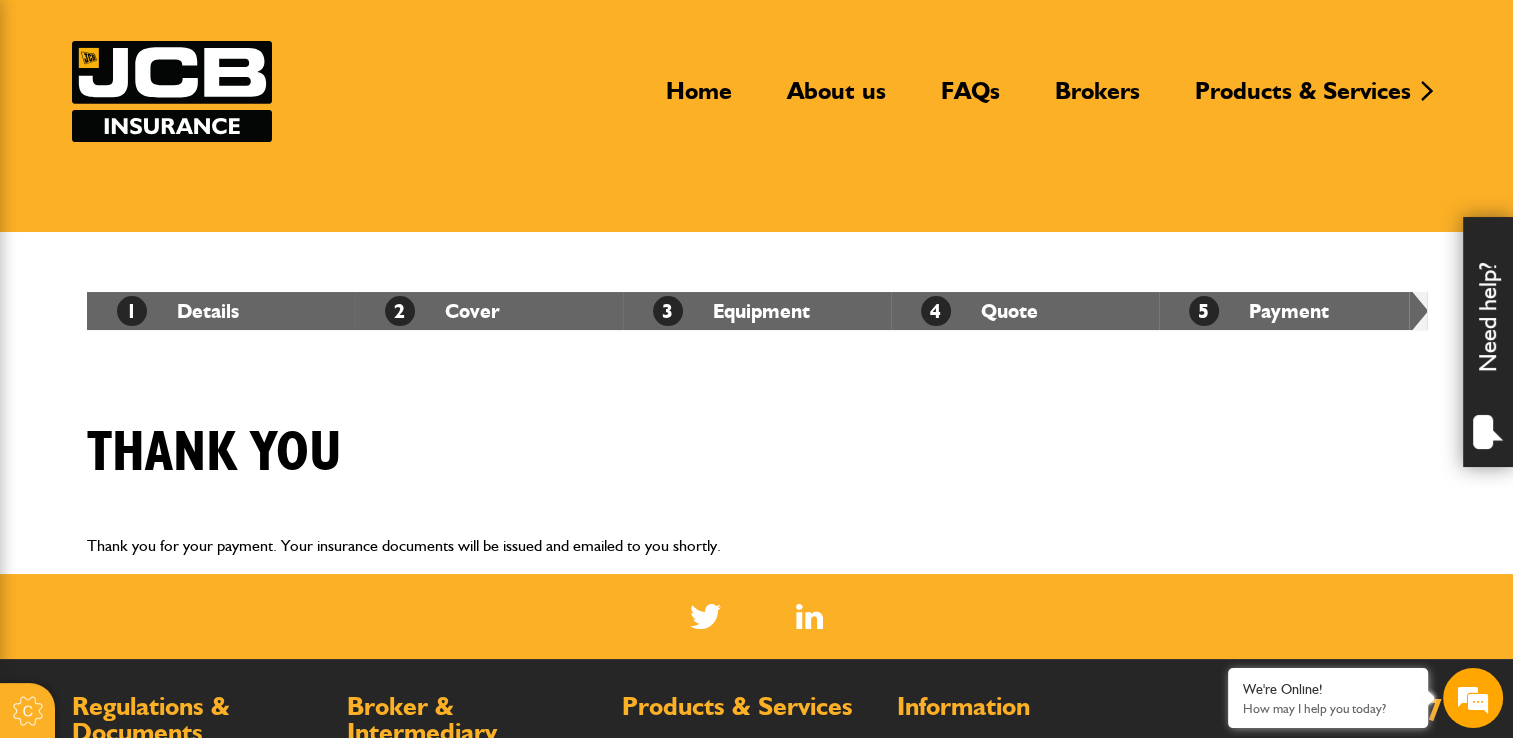 scroll, scrollTop: 120, scrollLeft: 0, axis: vertical 